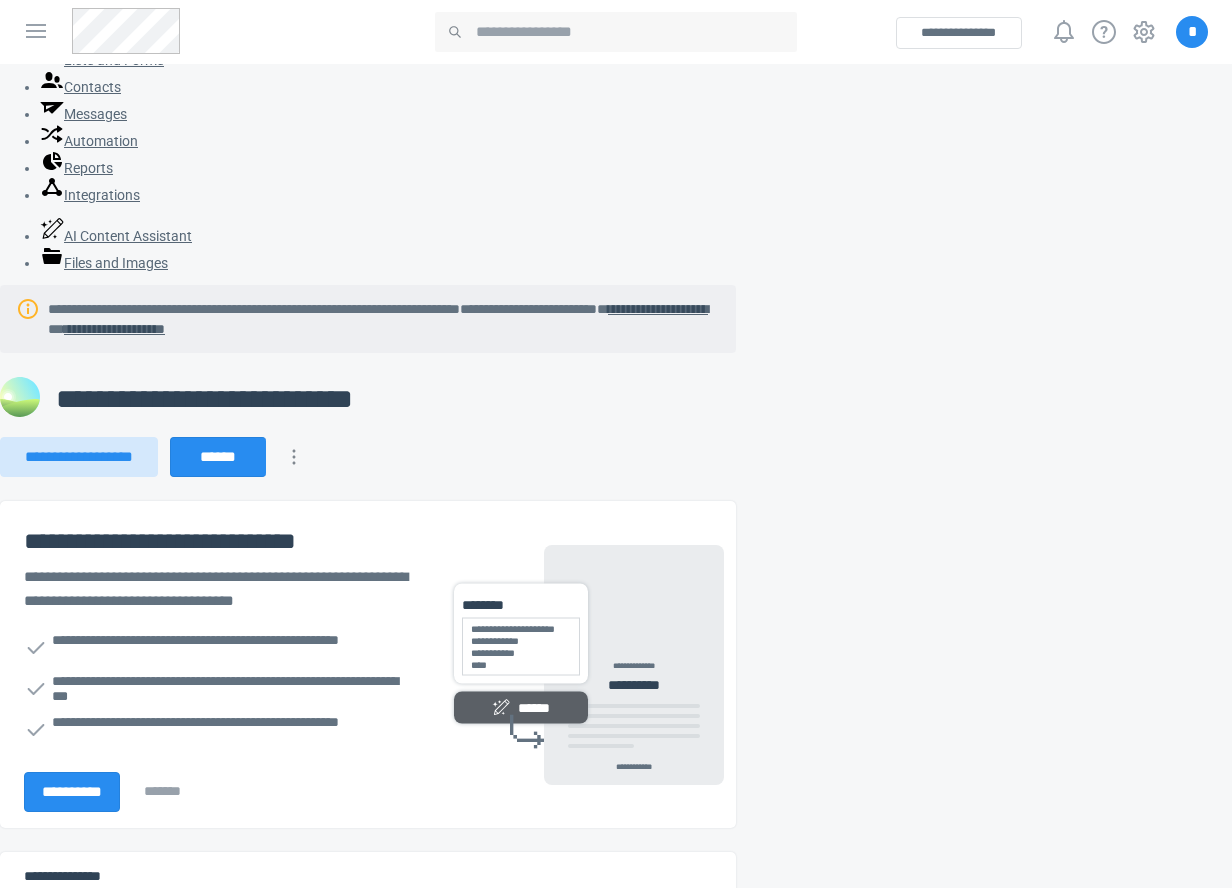 scroll, scrollTop: 0, scrollLeft: 0, axis: both 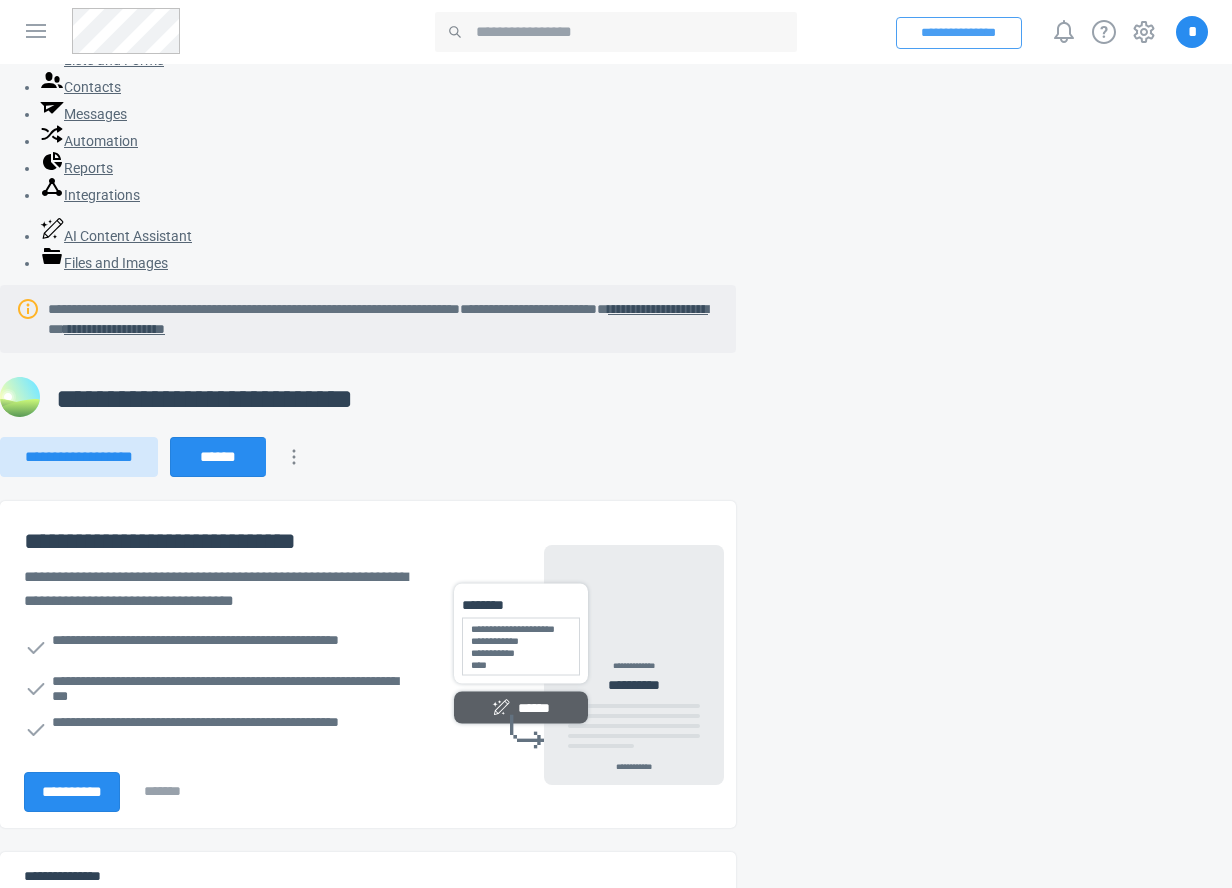 click on "**********" at bounding box center [959, 33] 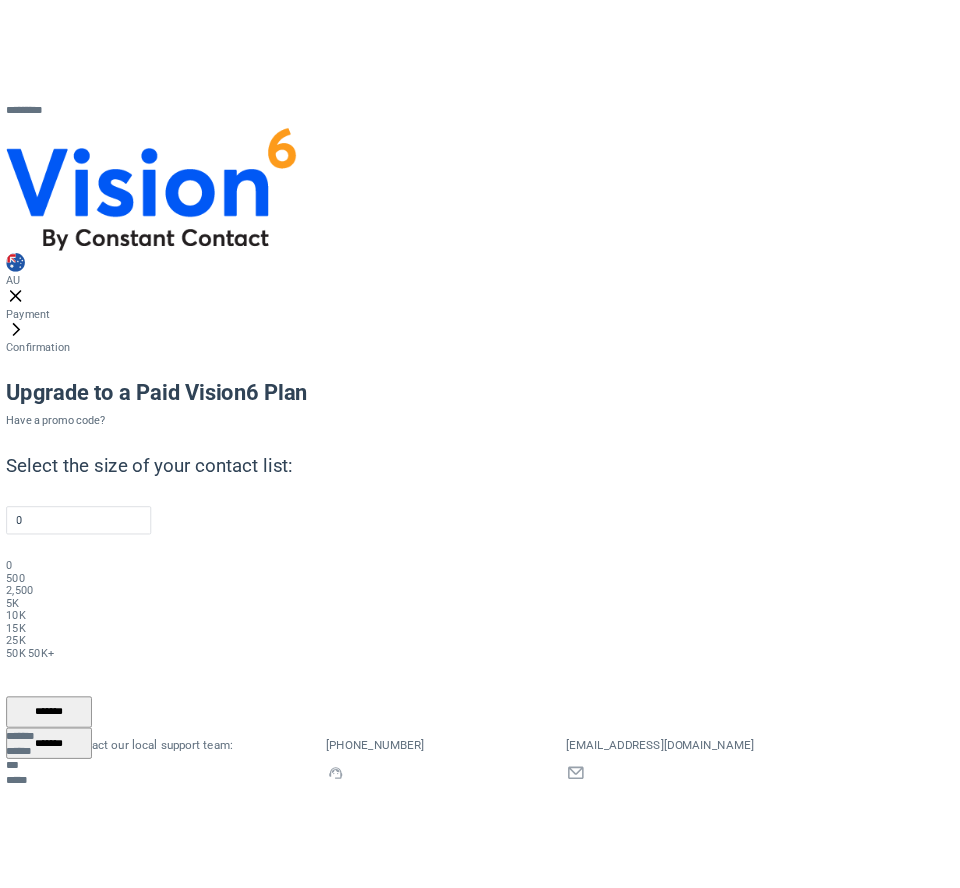 scroll, scrollTop: 0, scrollLeft: 0, axis: both 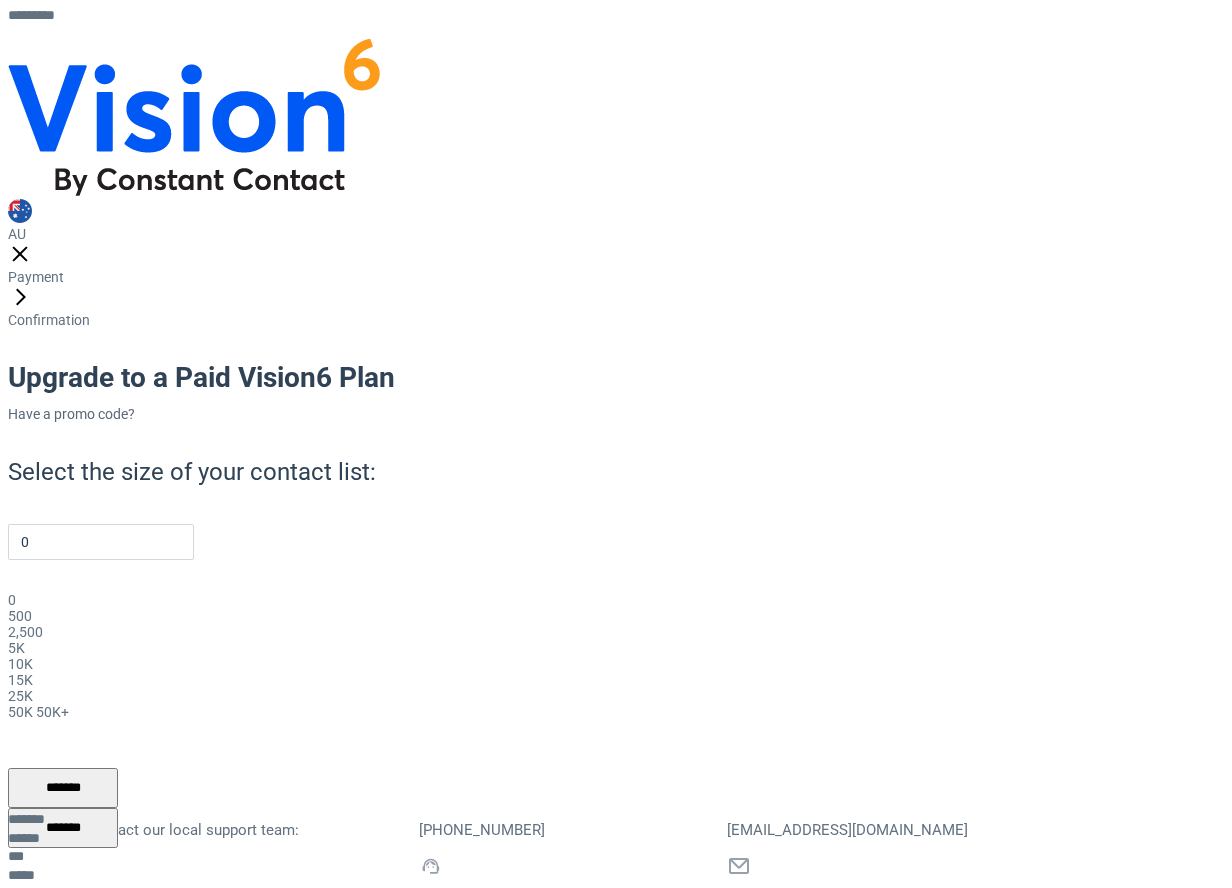 click on "Payment
Confirmation
Upgrade to a Paid Vision6 Plan
Have a promo code?" at bounding box center (624, 346) 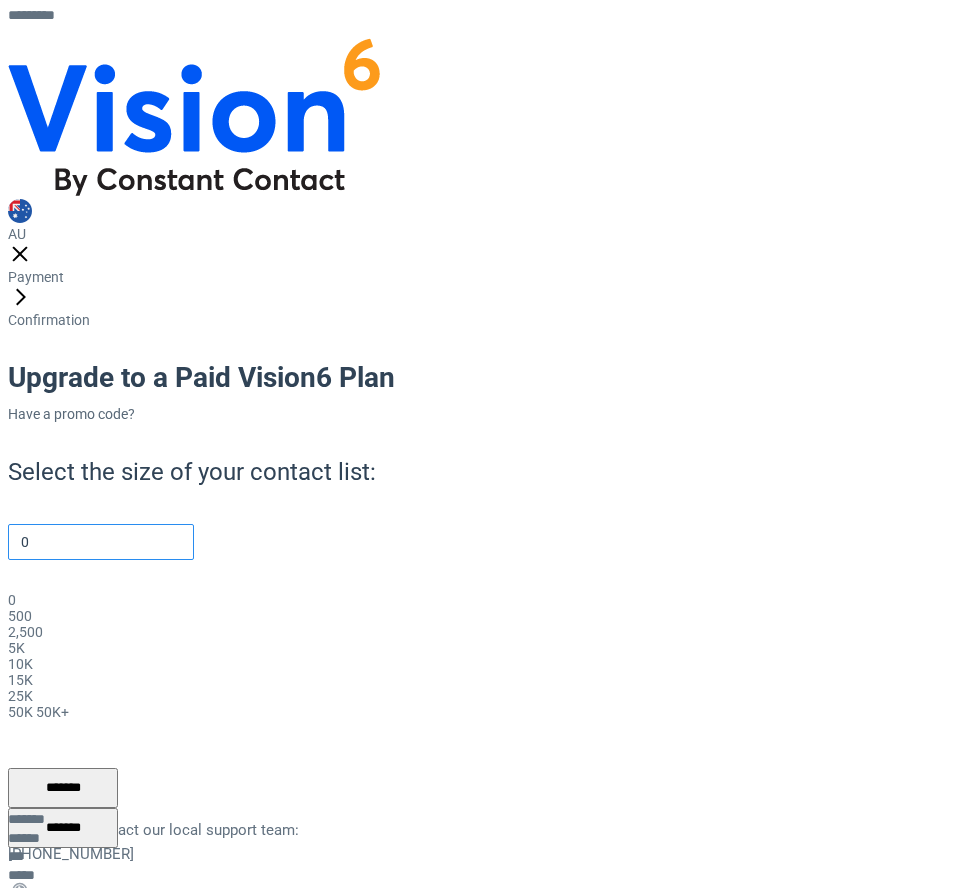 click on "0" at bounding box center [101, 542] 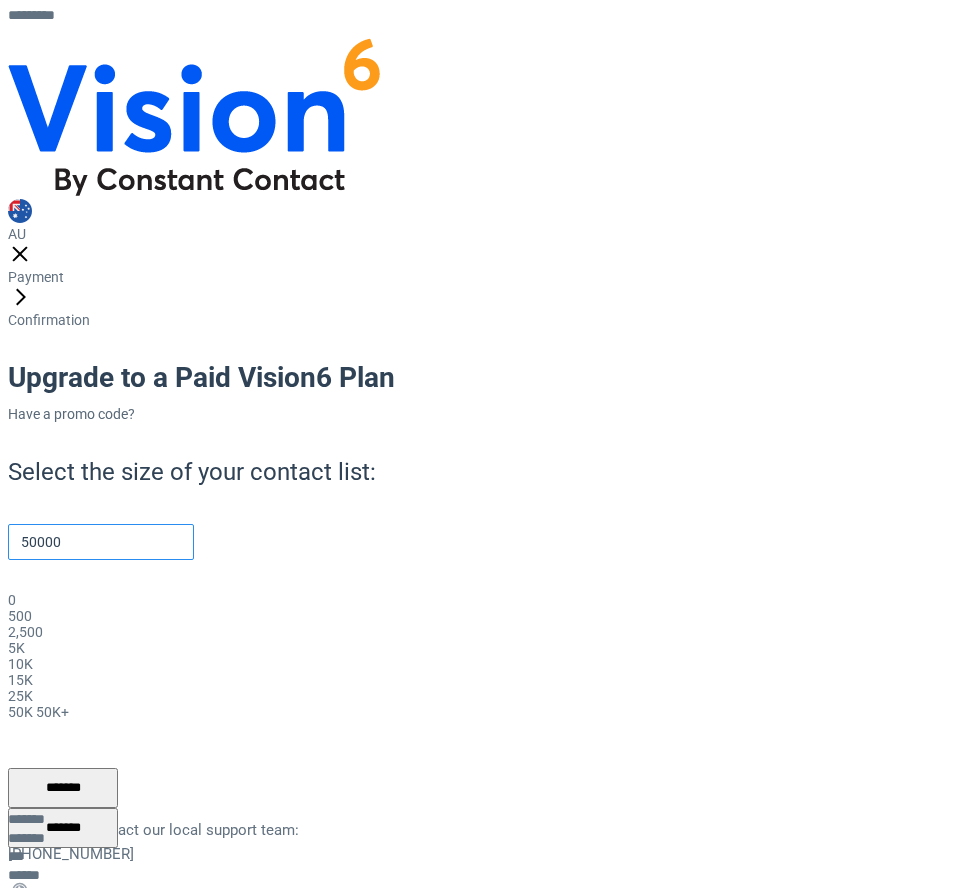 click on "50000" at bounding box center [101, 542] 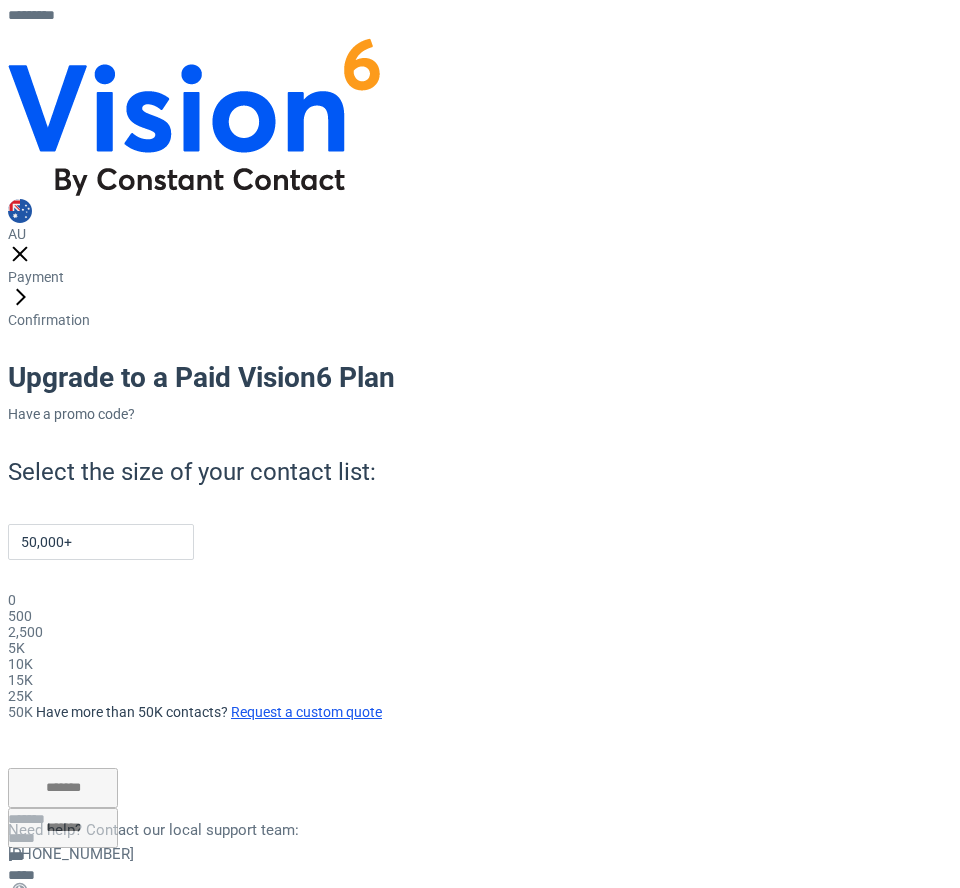 drag, startPoint x: 600, startPoint y: 444, endPoint x: 574, endPoint y: 448, distance: 26.305893 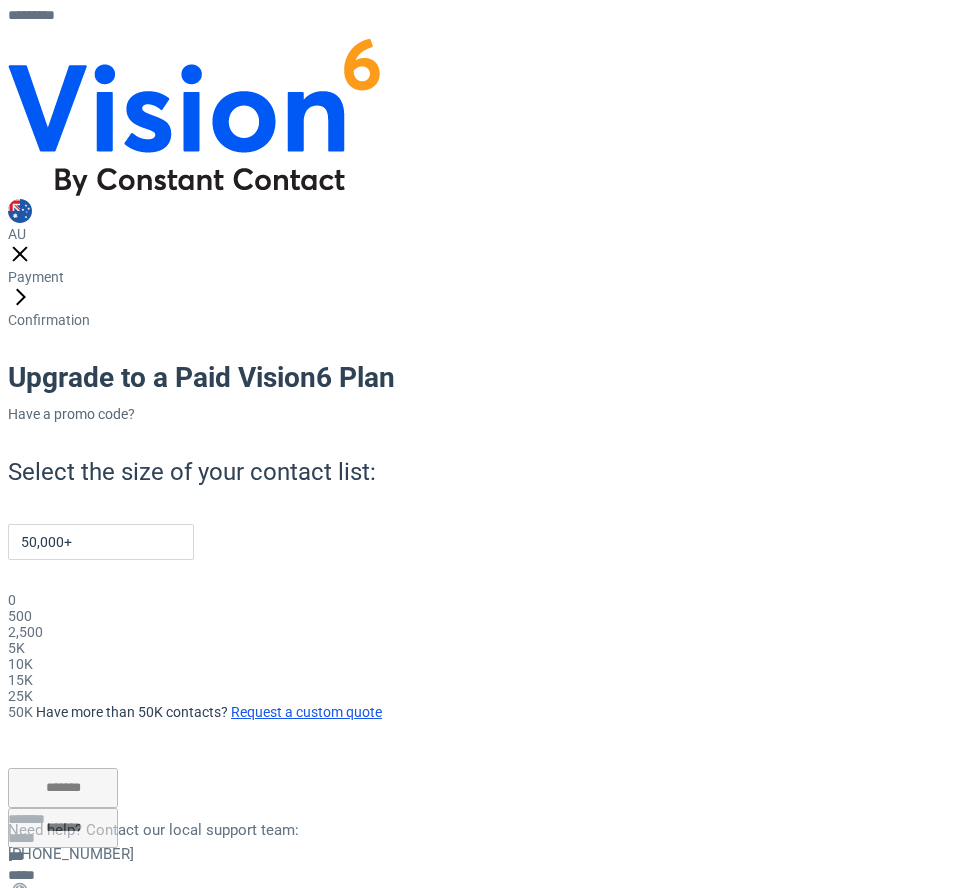 click on "Request a custom quote" at bounding box center [306, 712] 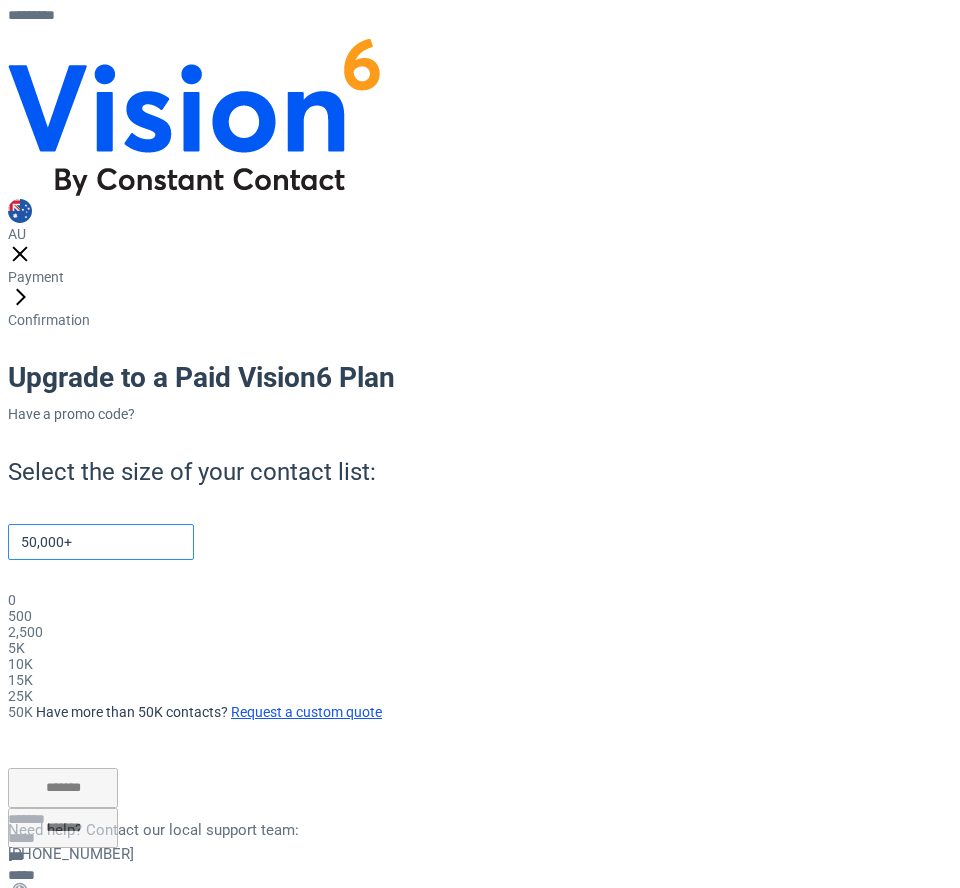 click on "50,000+" at bounding box center (101, 542) 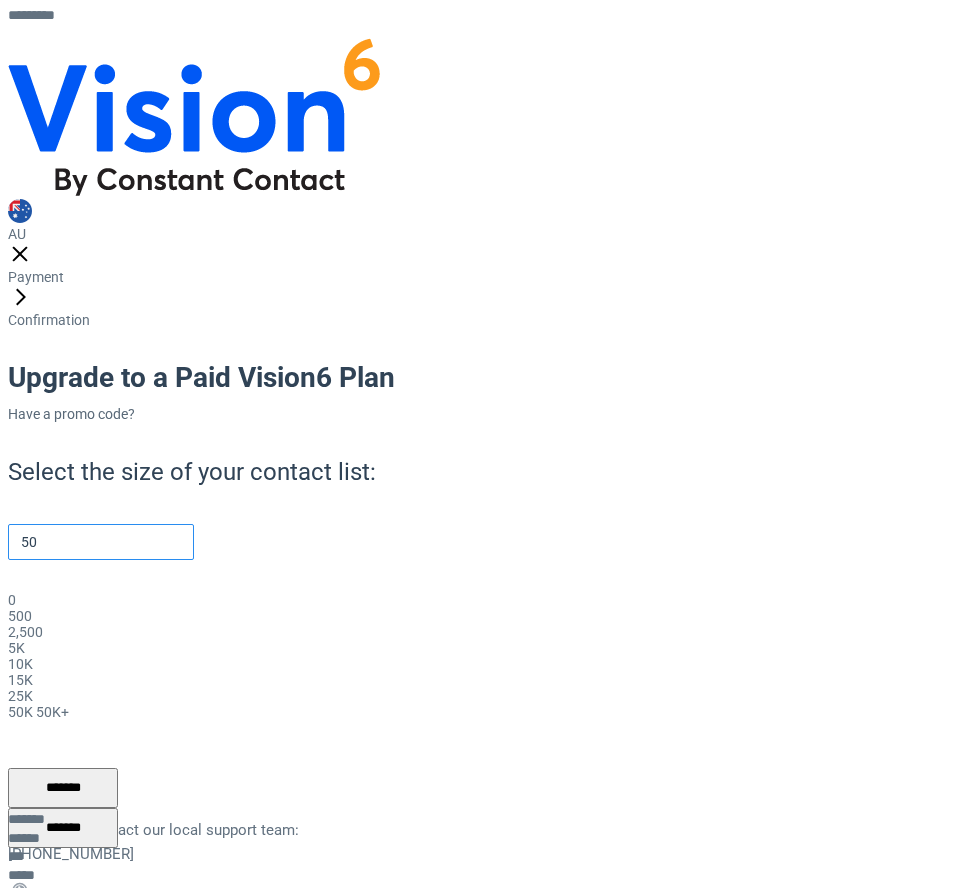 type on "50" 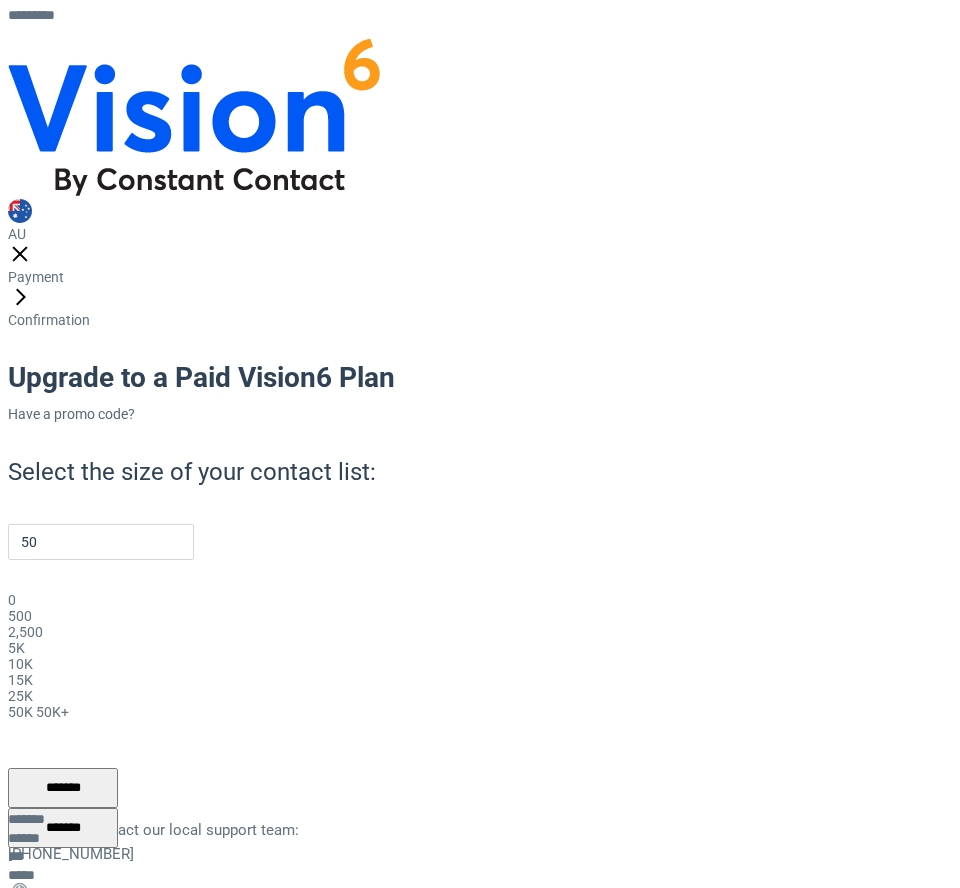 click on "**********" at bounding box center [128, 992] 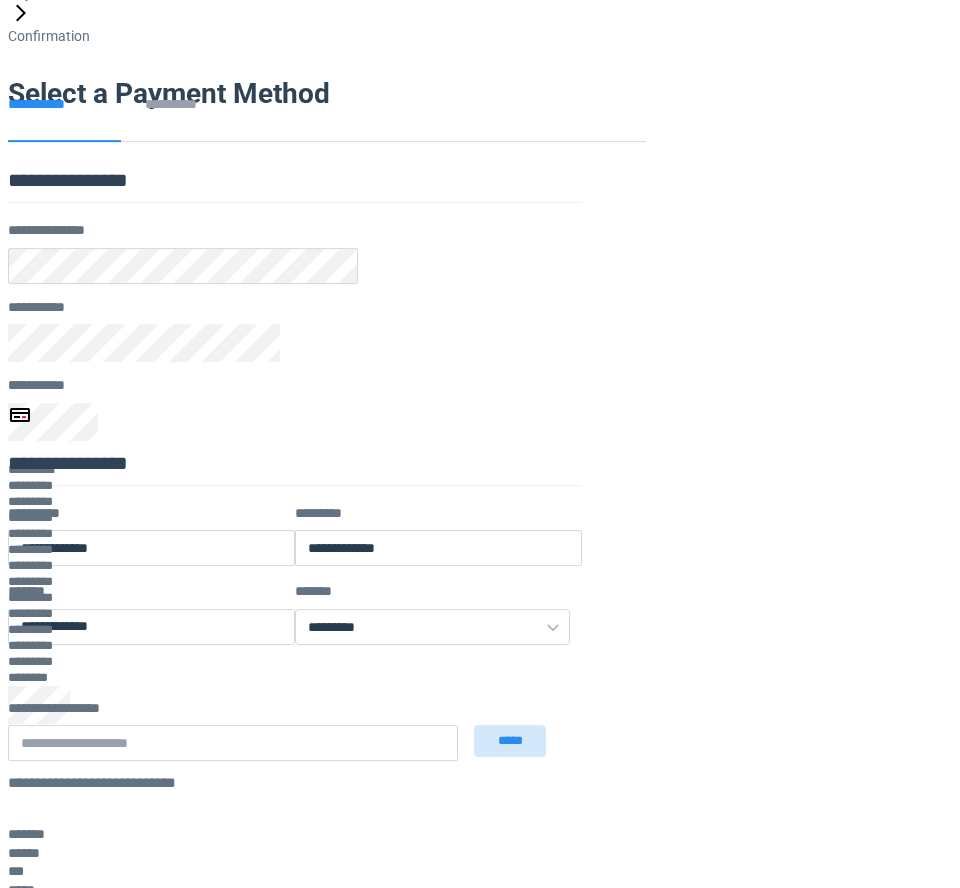 scroll, scrollTop: 778, scrollLeft: 0, axis: vertical 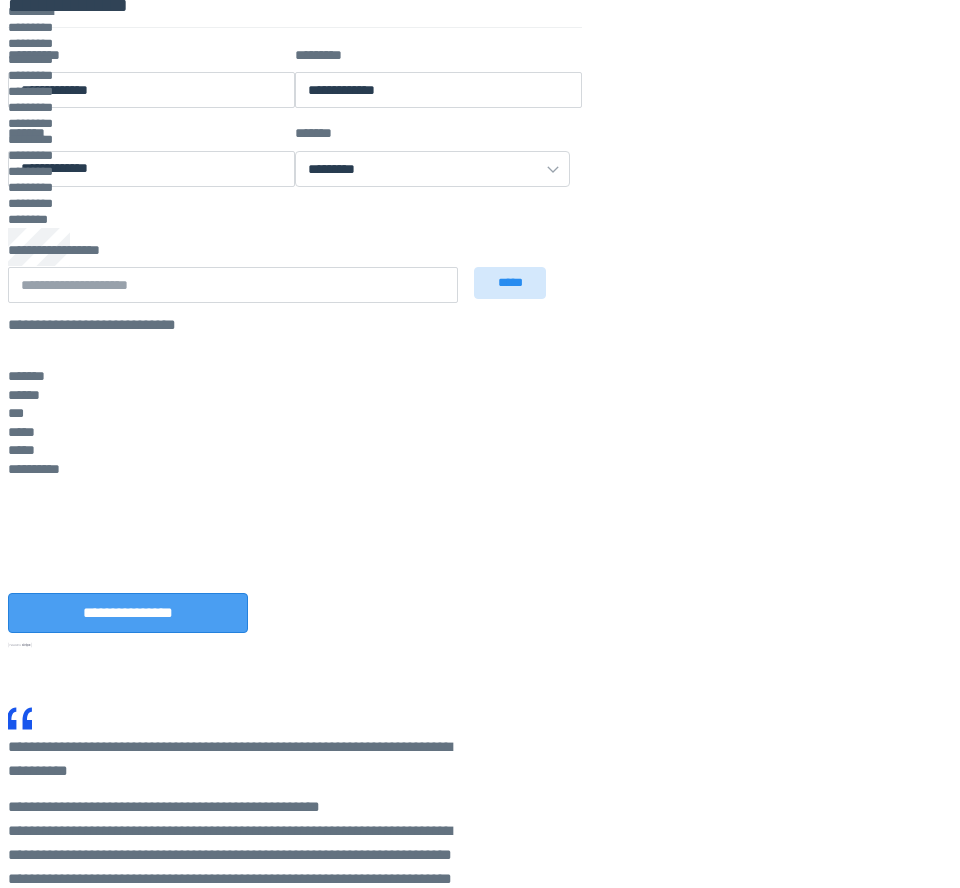 click on "**********" at bounding box center (128, 613) 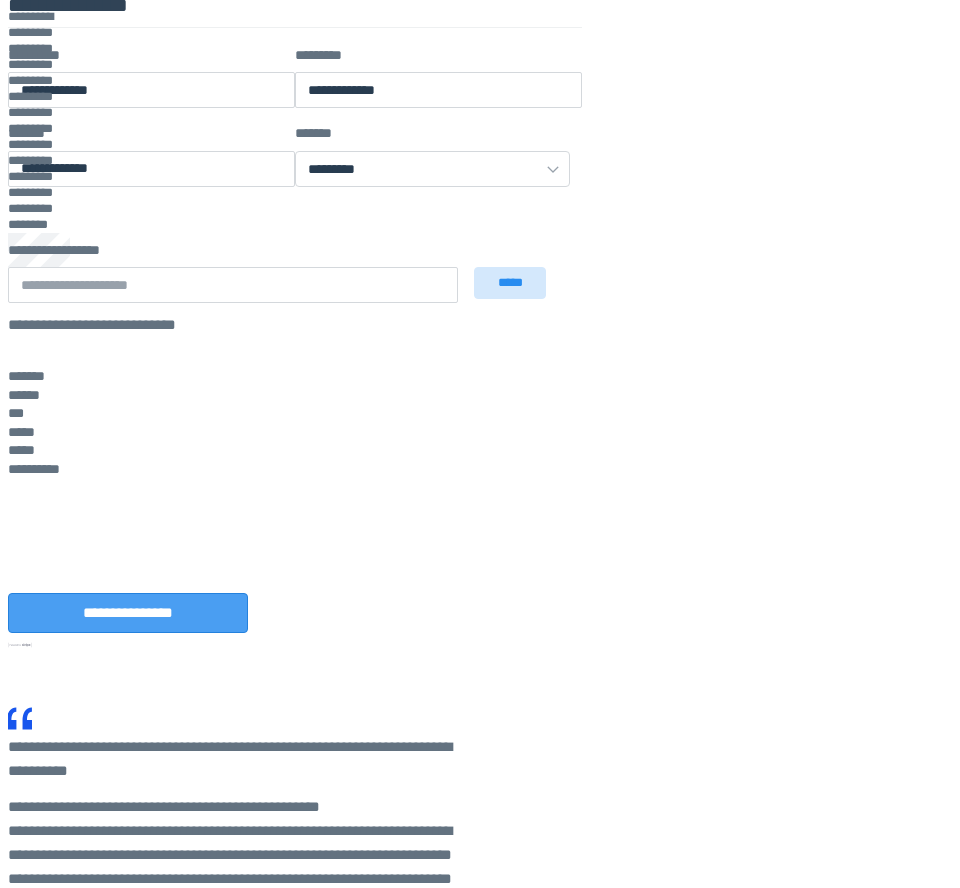 scroll, scrollTop: 798, scrollLeft: 0, axis: vertical 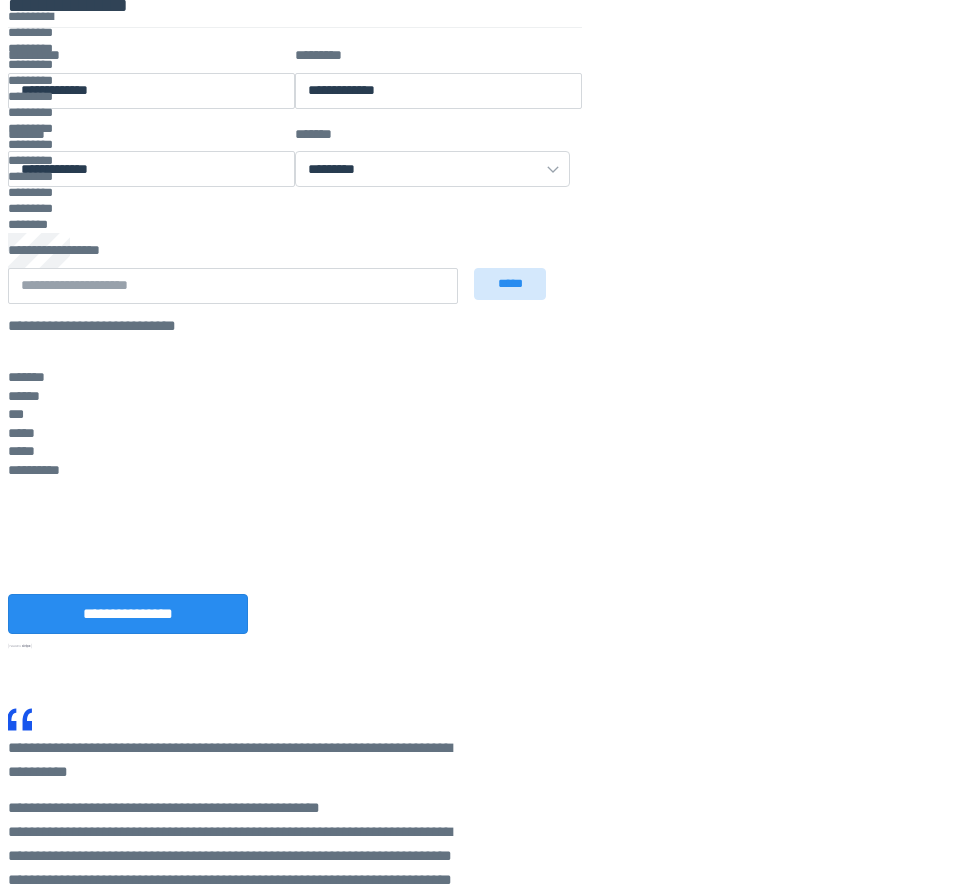 click 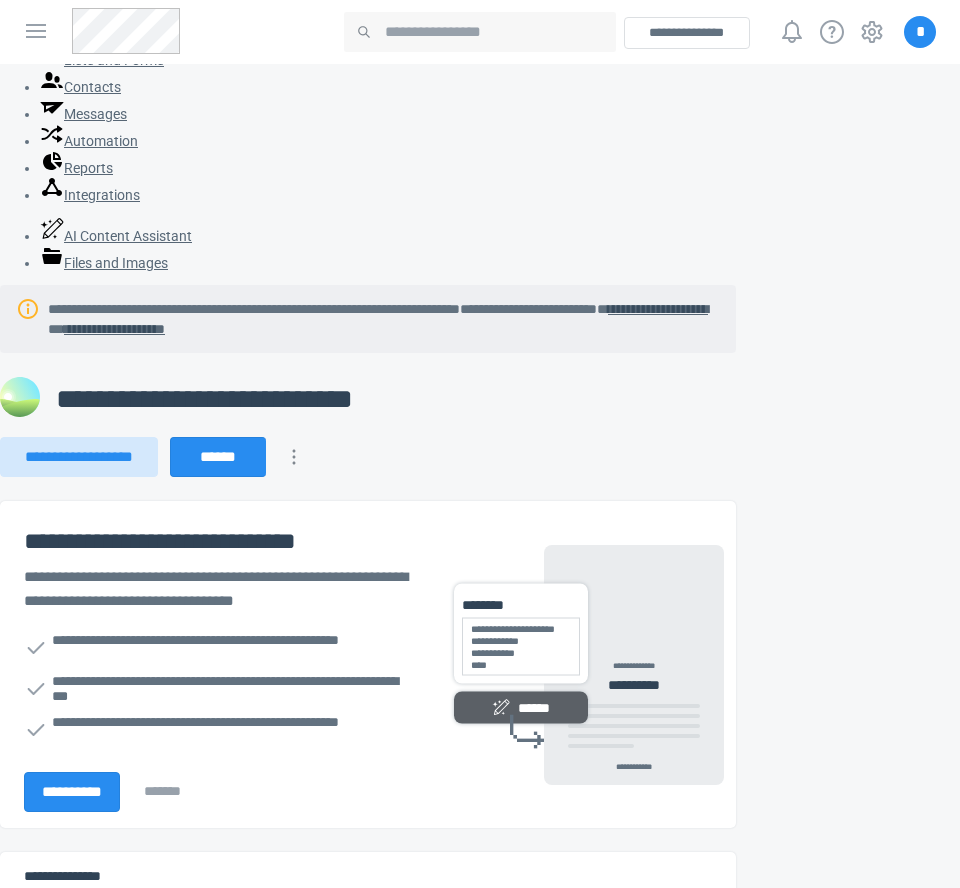 scroll, scrollTop: 0, scrollLeft: 0, axis: both 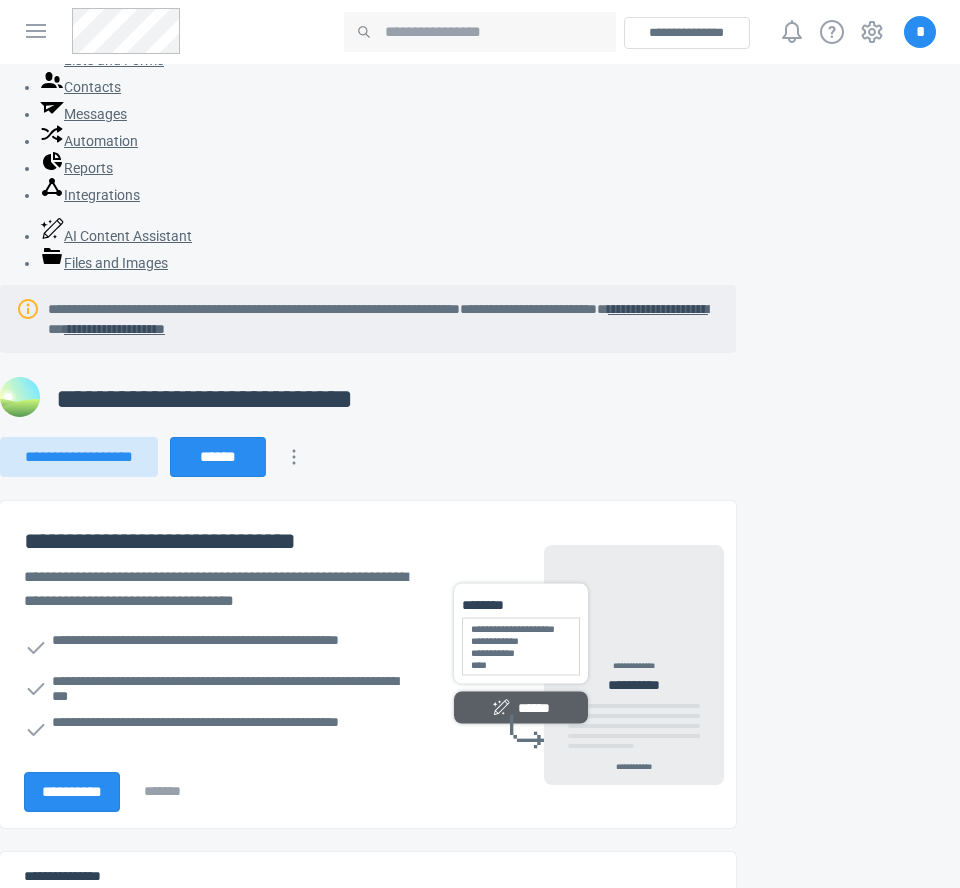 click on "*" at bounding box center (920, 32) 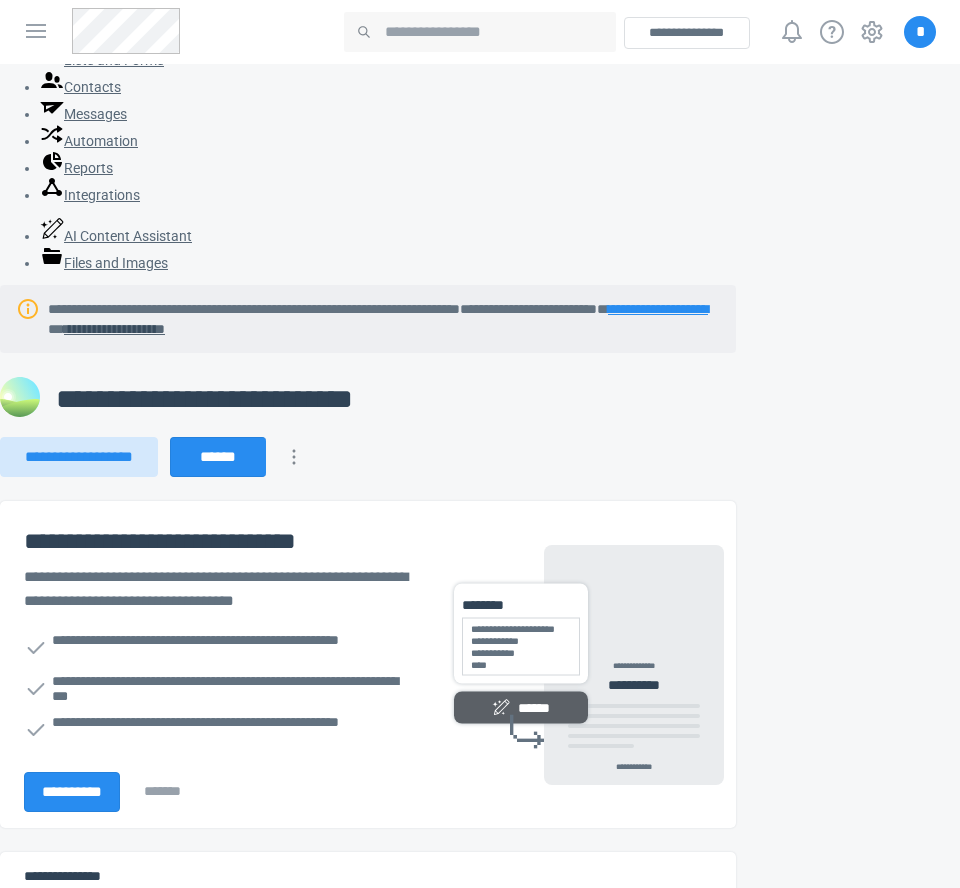 click on "**********" at bounding box center [658, 309] 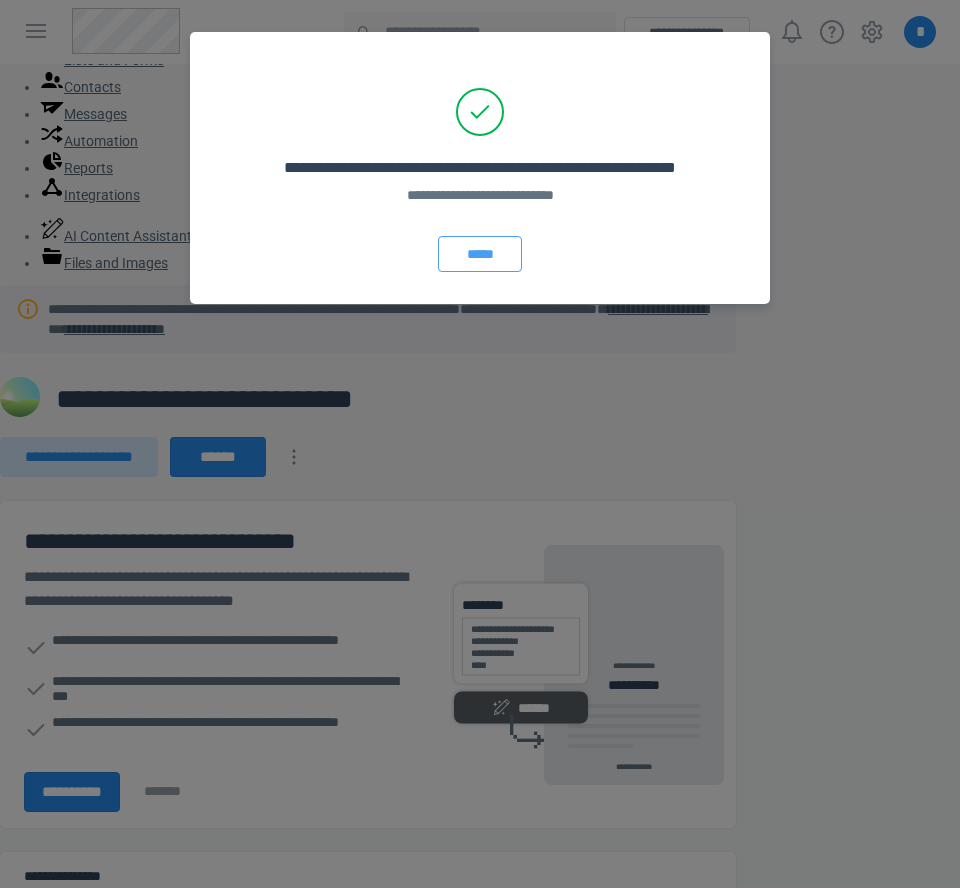 click on "*****" at bounding box center [480, 254] 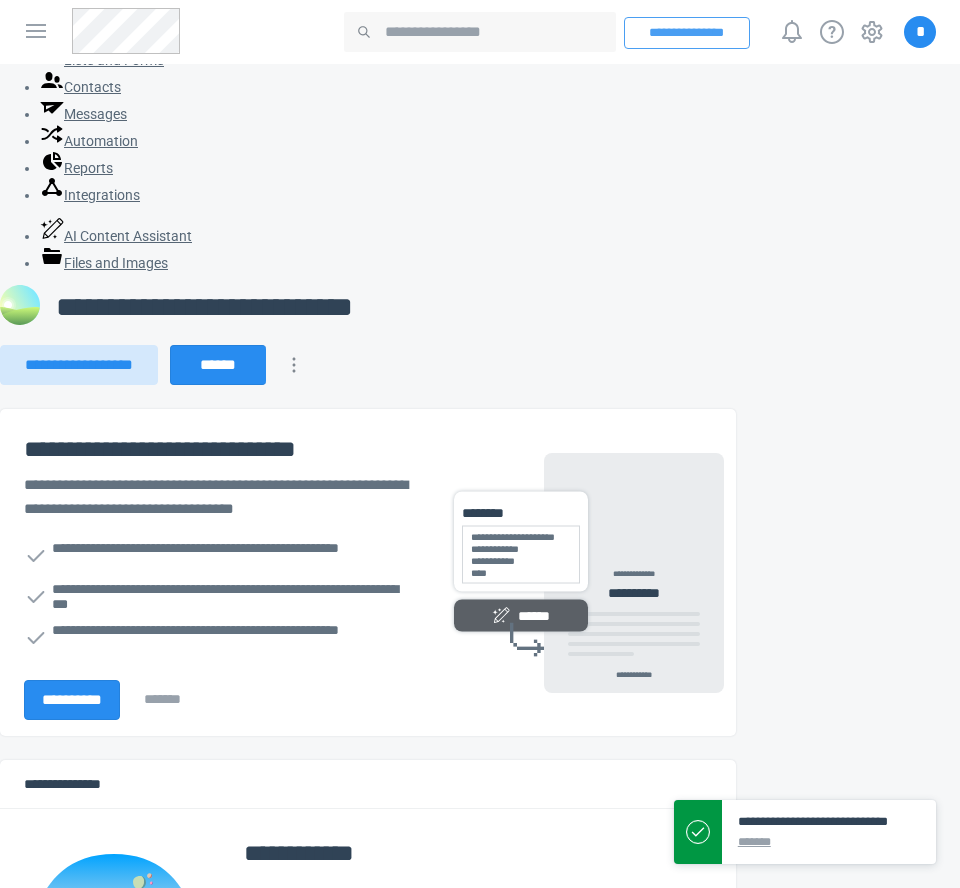 click on "**********" at bounding box center [687, 33] 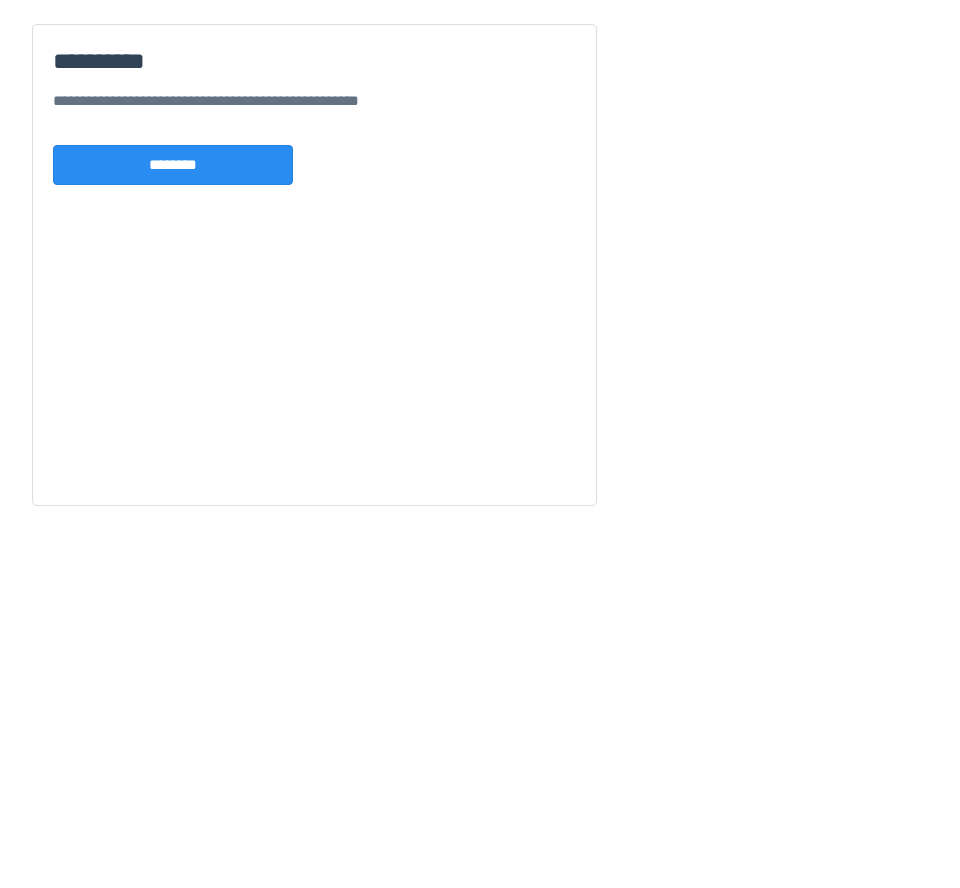 scroll, scrollTop: 0, scrollLeft: 0, axis: both 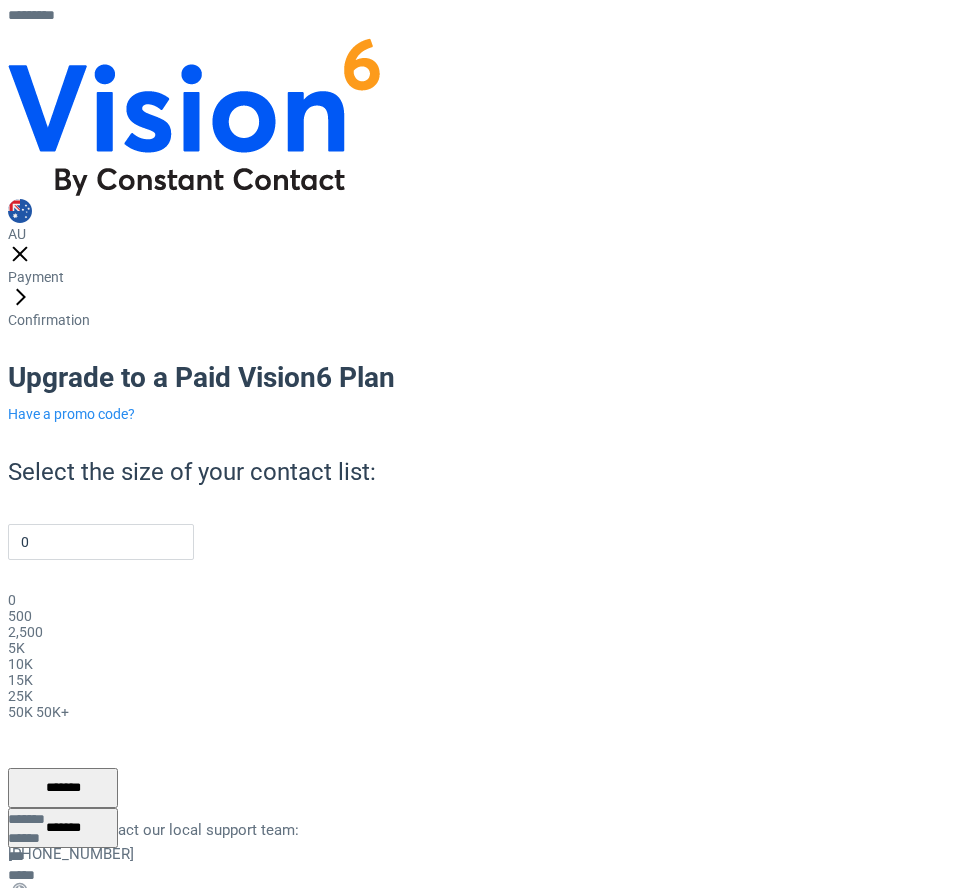 click on "Have a promo code?" at bounding box center (71, 414) 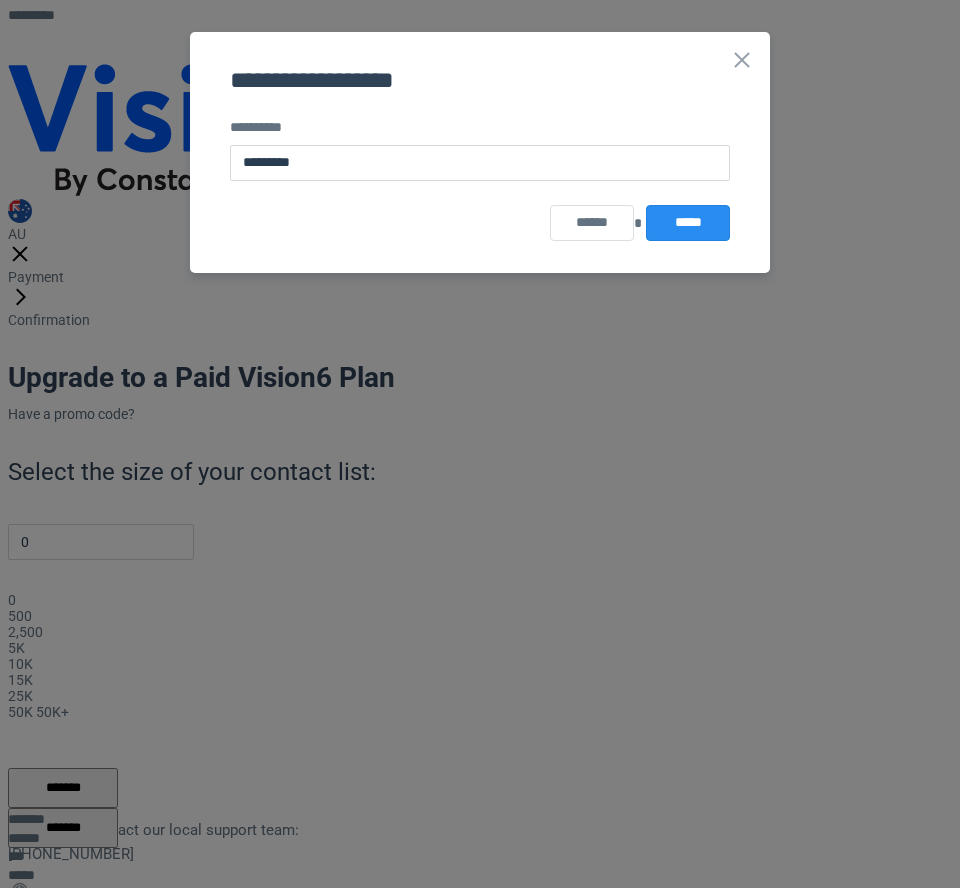 click on "*****" at bounding box center [688, 223] 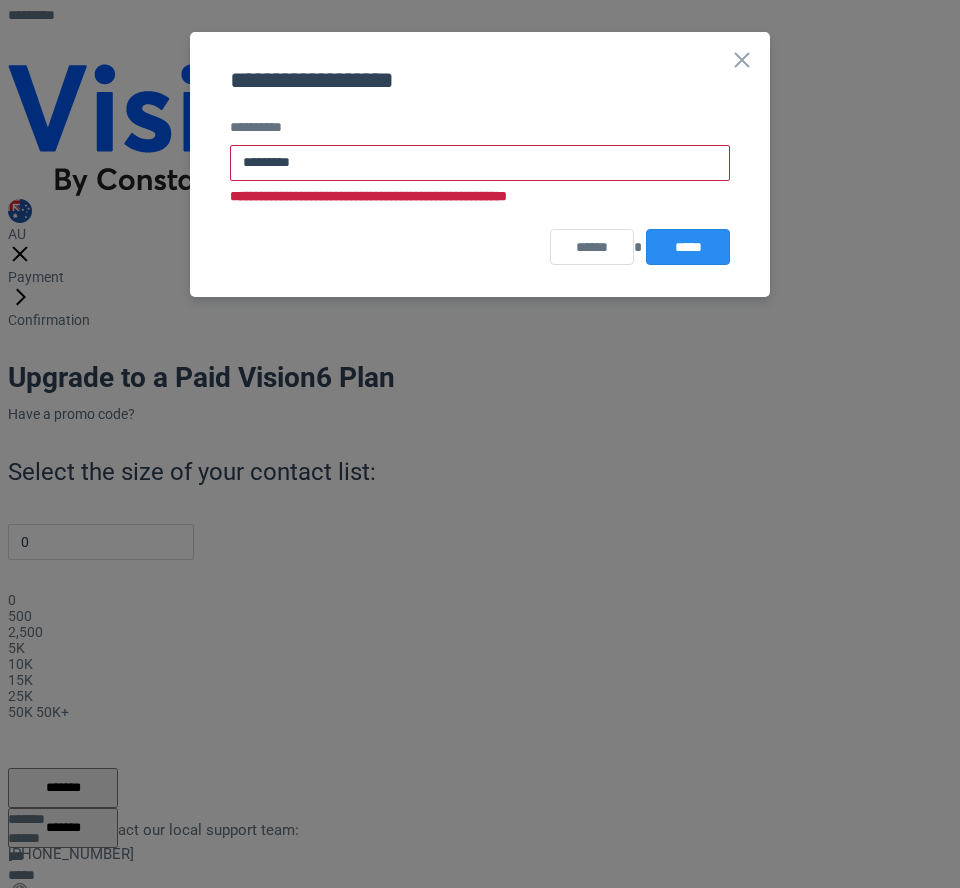 click on "*********" at bounding box center [480, 163] 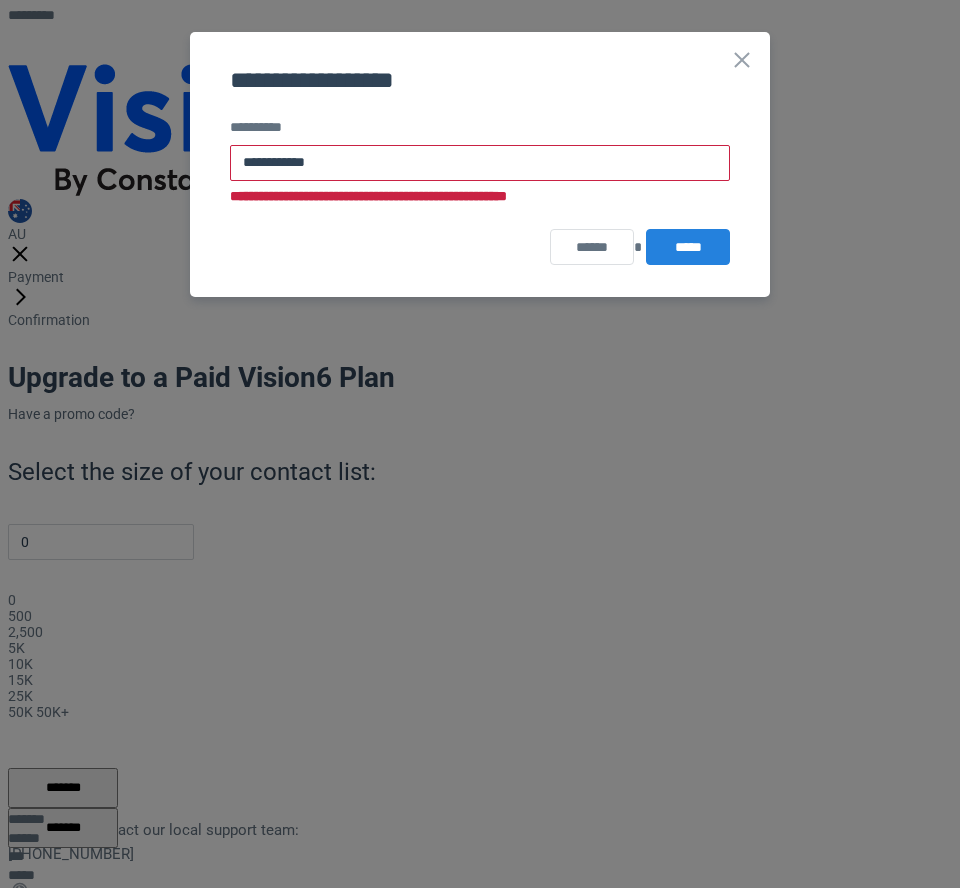 type on "**********" 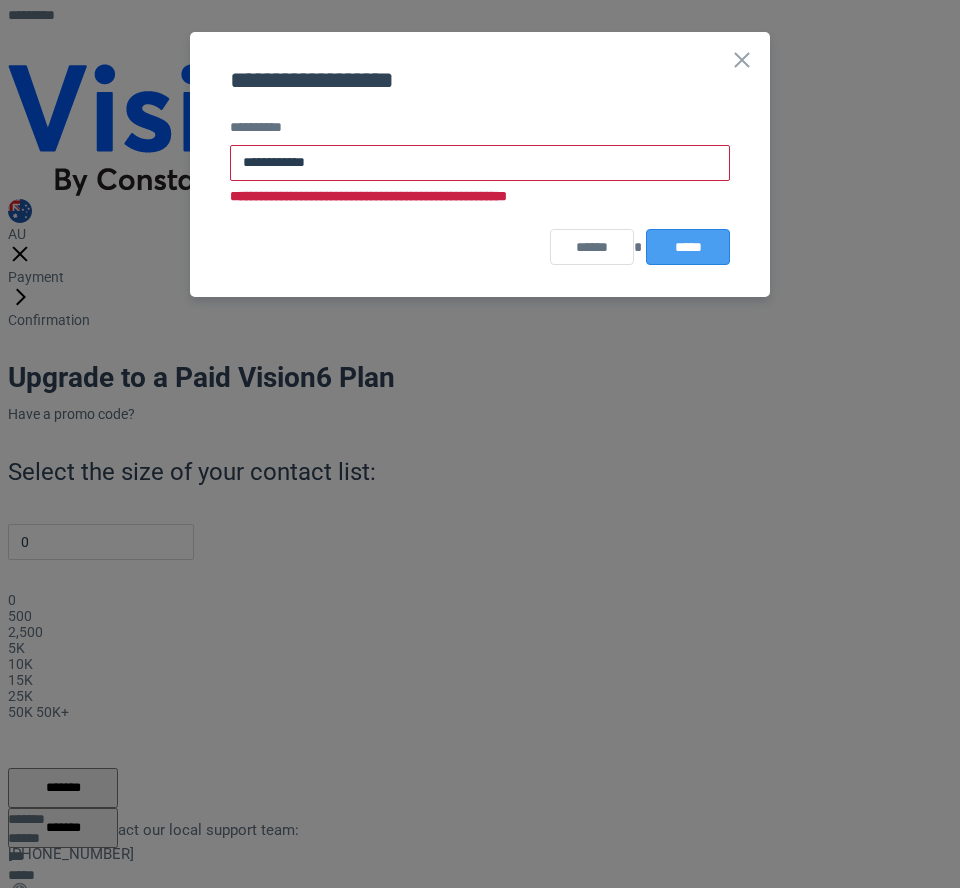 click on "*****" at bounding box center [688, 247] 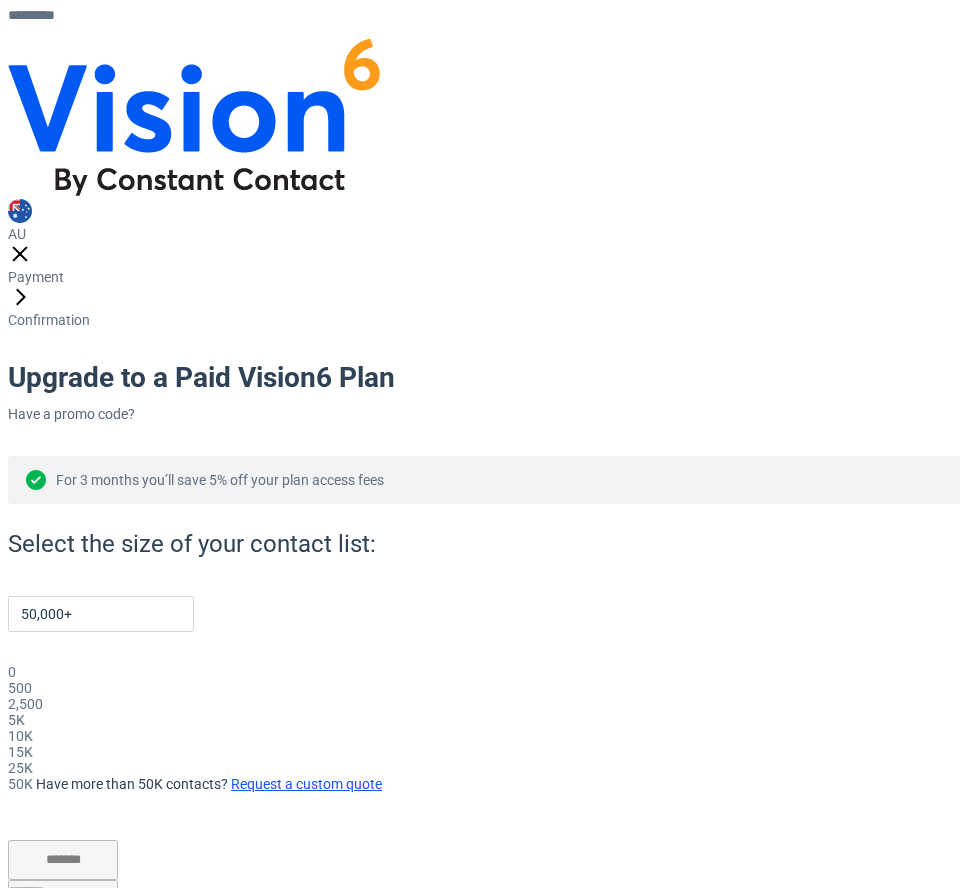 drag, startPoint x: 66, startPoint y: 543, endPoint x: 702, endPoint y: 585, distance: 637.38525 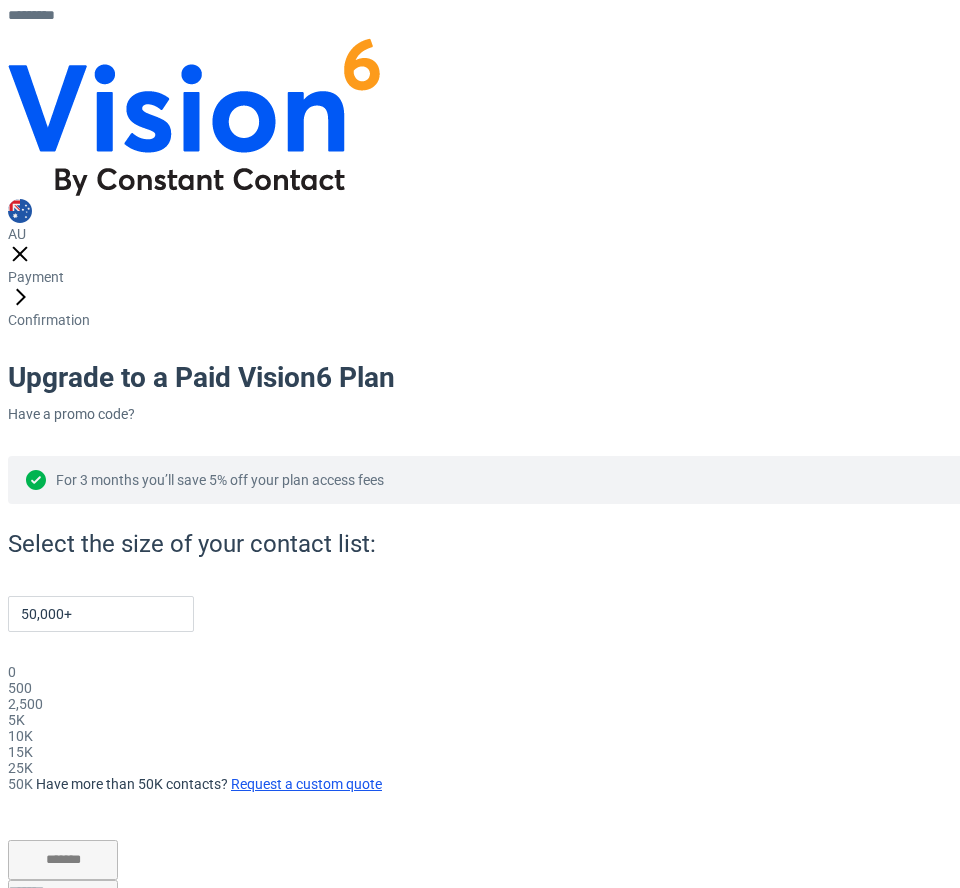 click on "**********" at bounding box center (168, 1084) 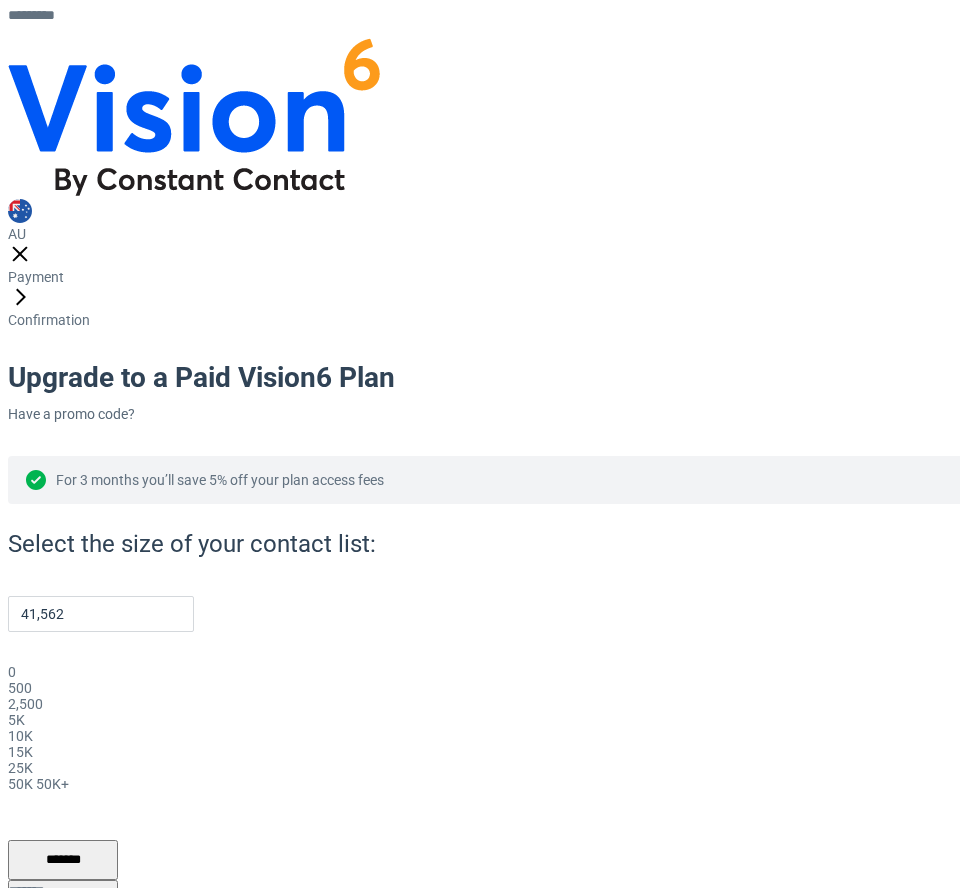 drag, startPoint x: 590, startPoint y: 517, endPoint x: 494, endPoint y: 507, distance: 96.519424 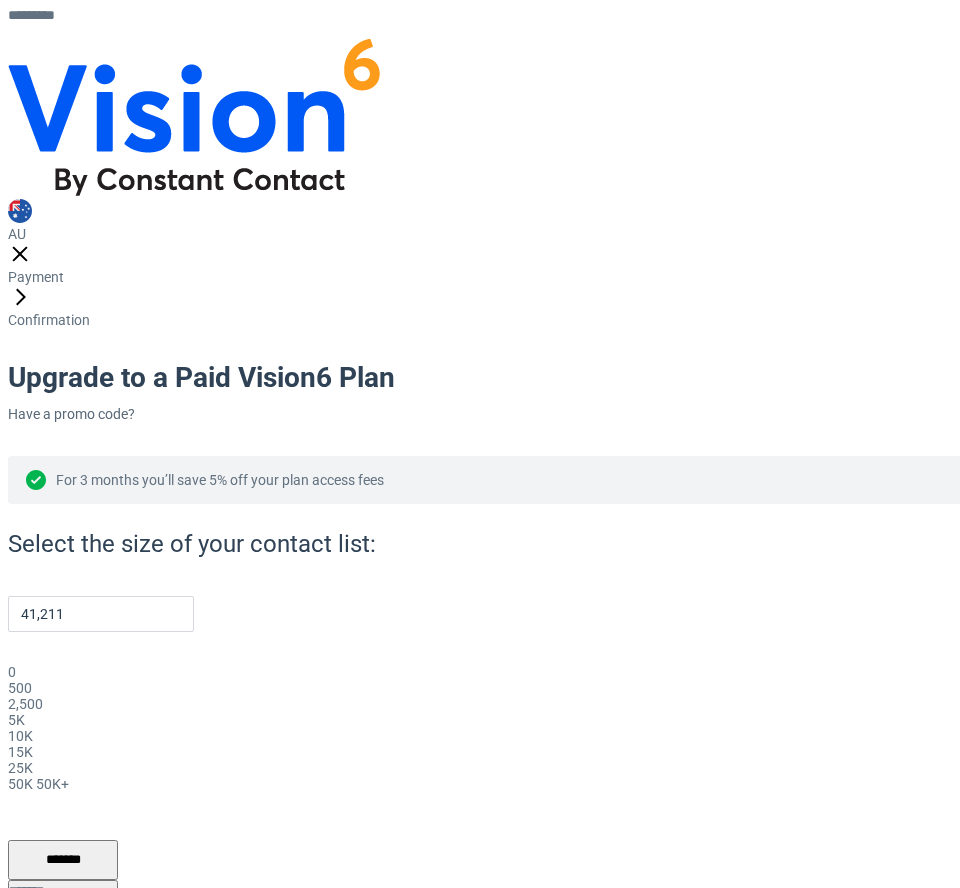 click on "**********" at bounding box center (128, 1064) 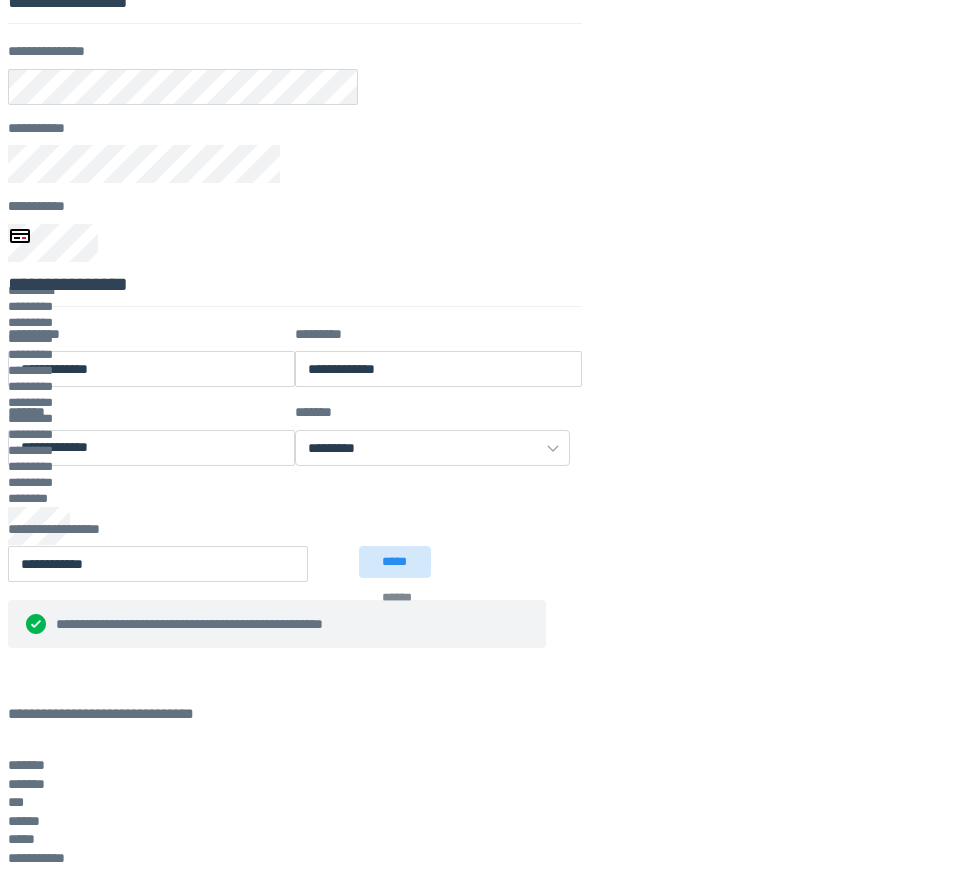 scroll, scrollTop: 781, scrollLeft: 0, axis: vertical 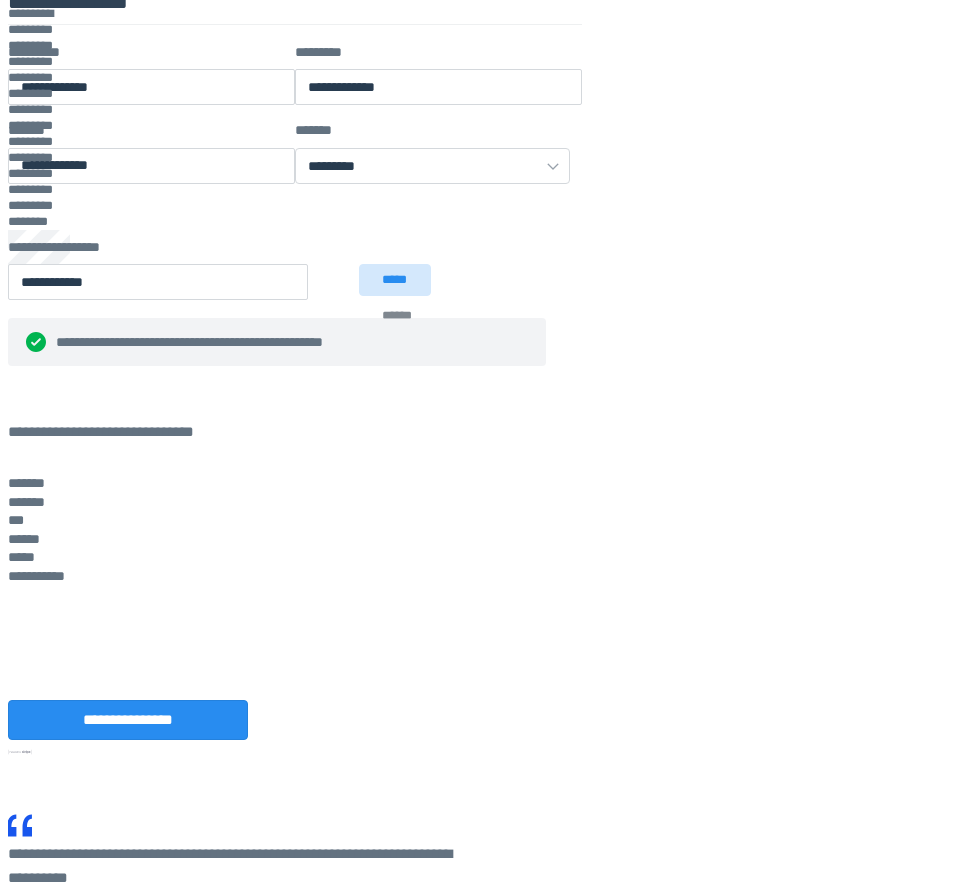 click 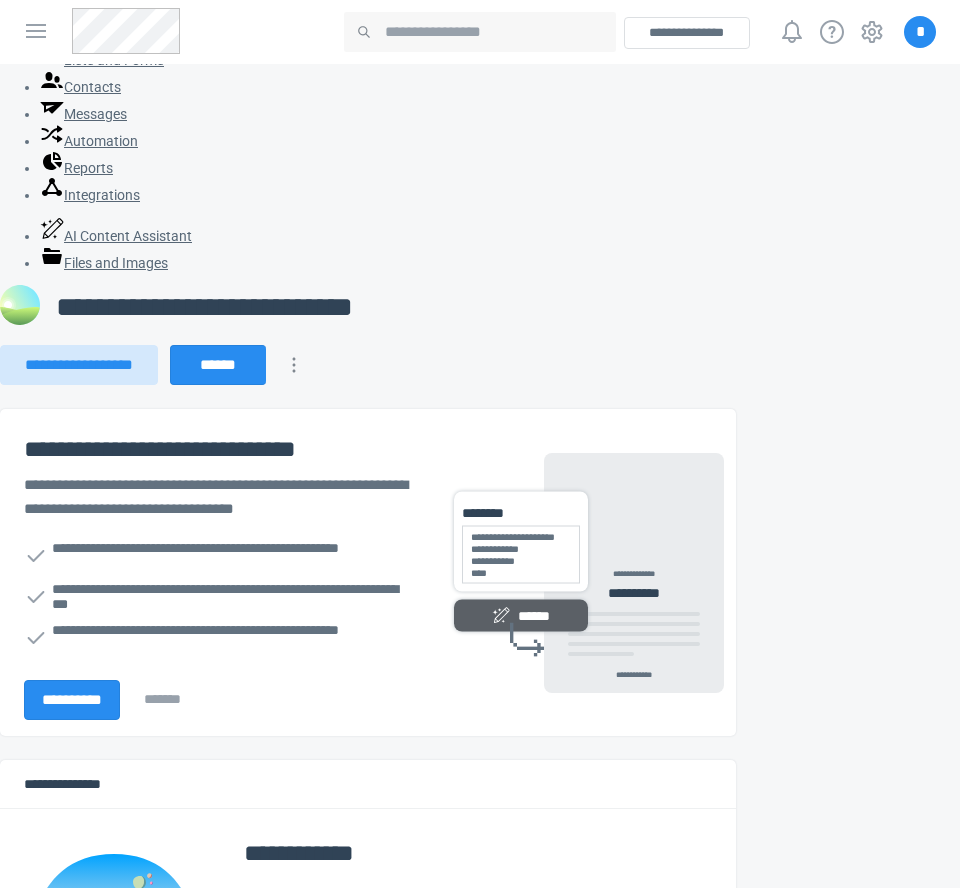 scroll, scrollTop: 0, scrollLeft: 0, axis: both 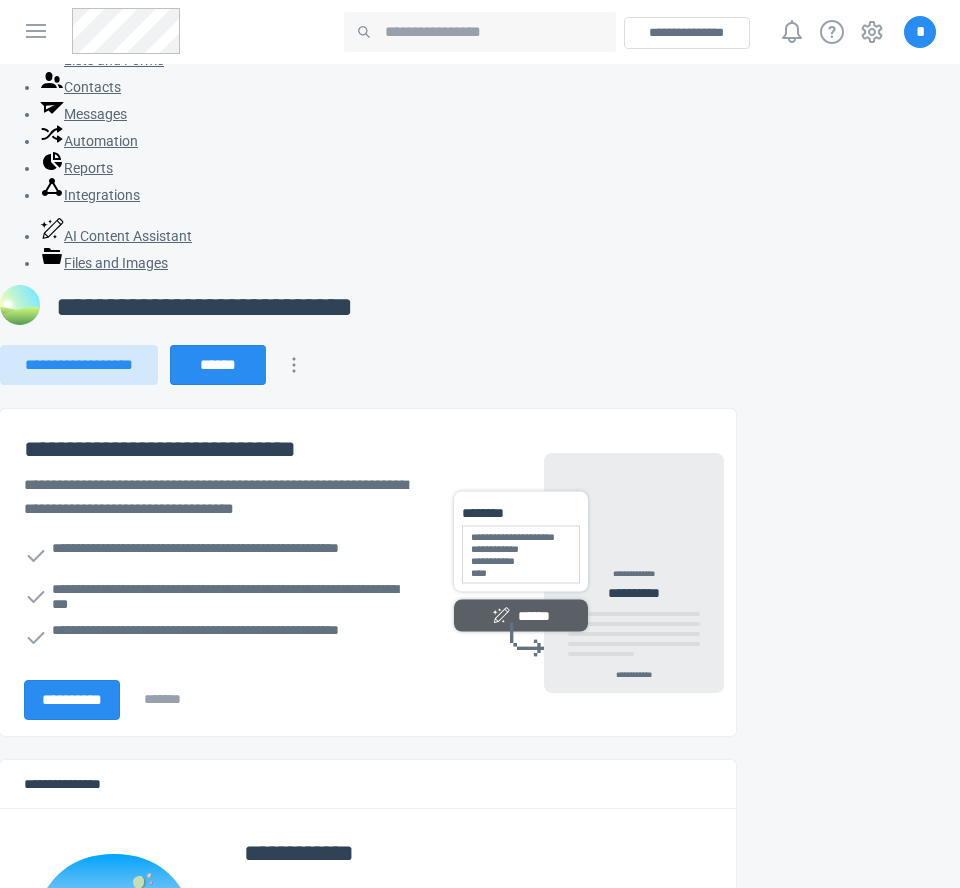 click on "**********" at bounding box center (368, 365) 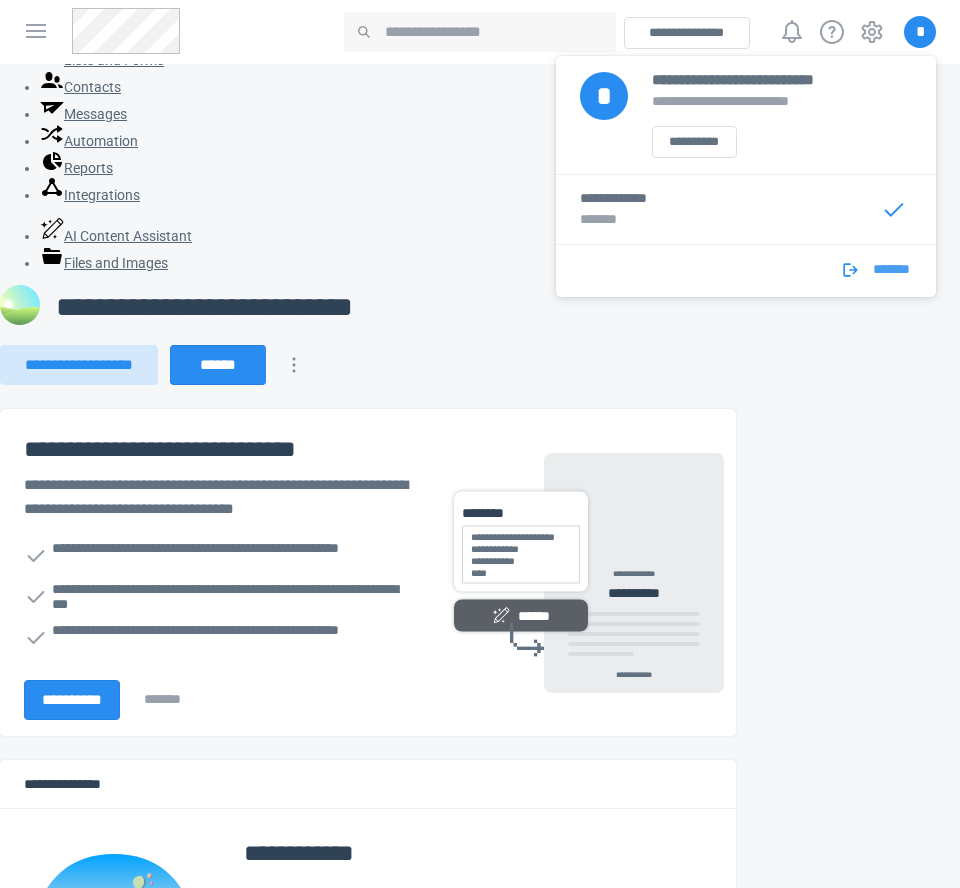 click on "*******" at bounding box center [891, 275] 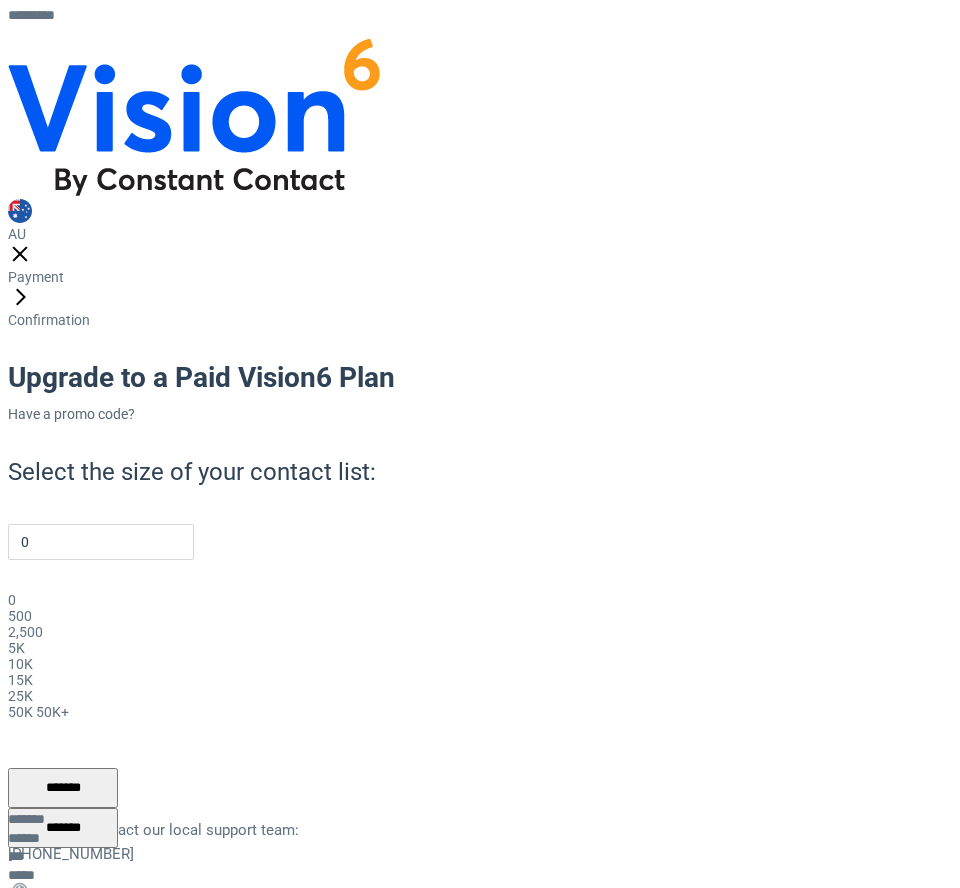 scroll, scrollTop: 0, scrollLeft: 0, axis: both 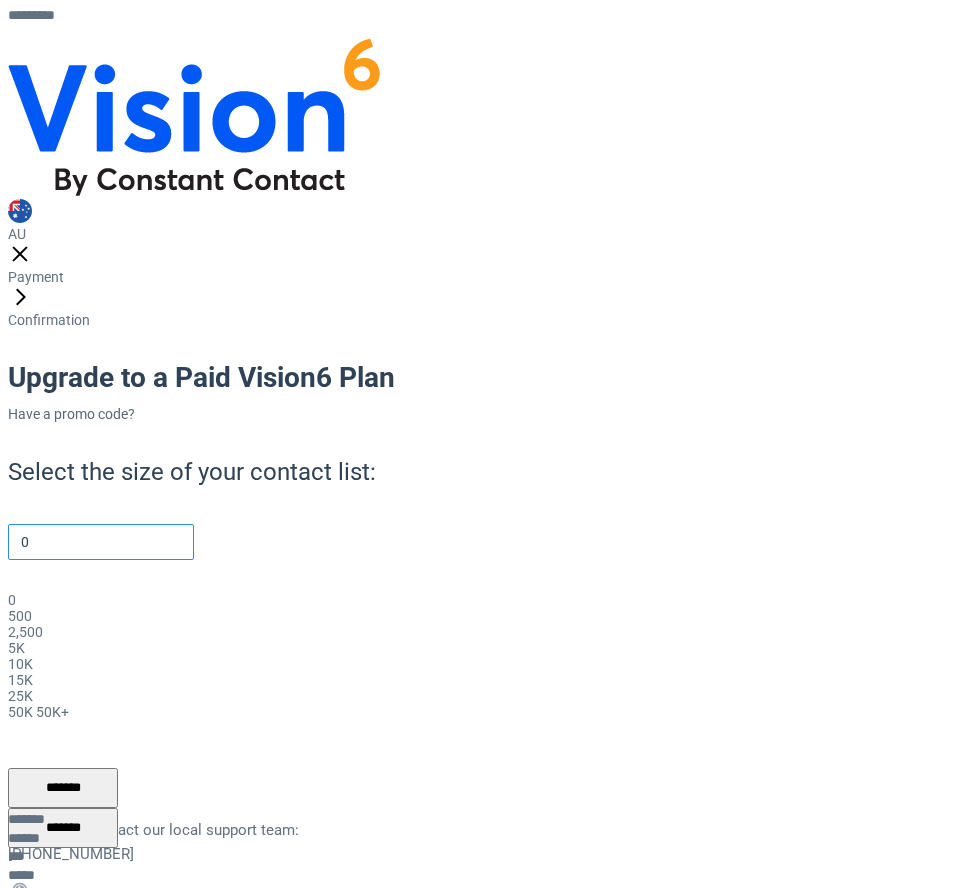 click on "0" at bounding box center [101, 542] 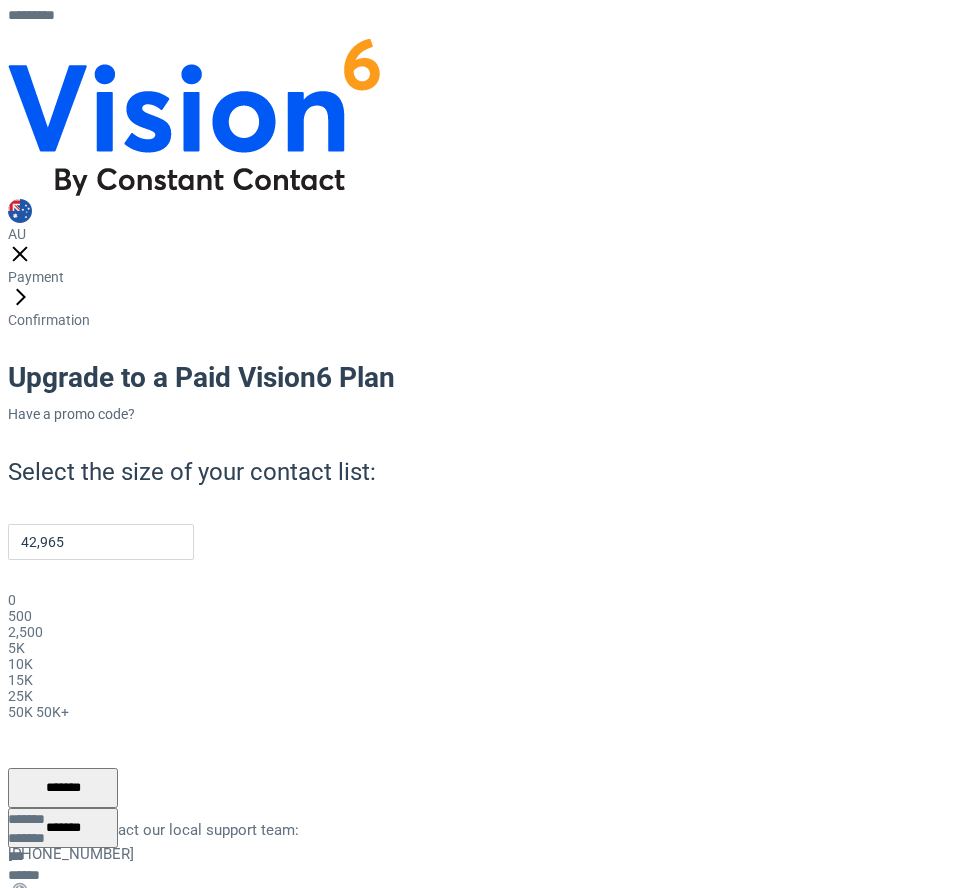 drag, startPoint x: 593, startPoint y: 441, endPoint x: 505, endPoint y: 439, distance: 88.02273 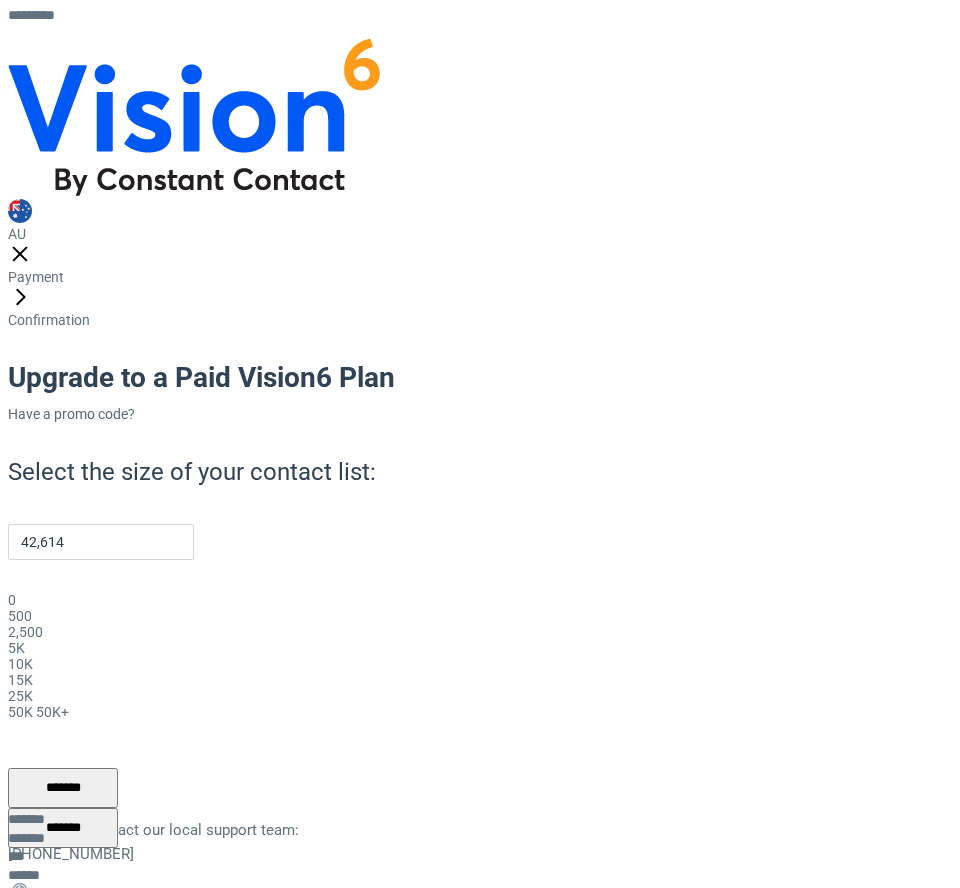 click on "*******
*******" at bounding box center (120, 790) 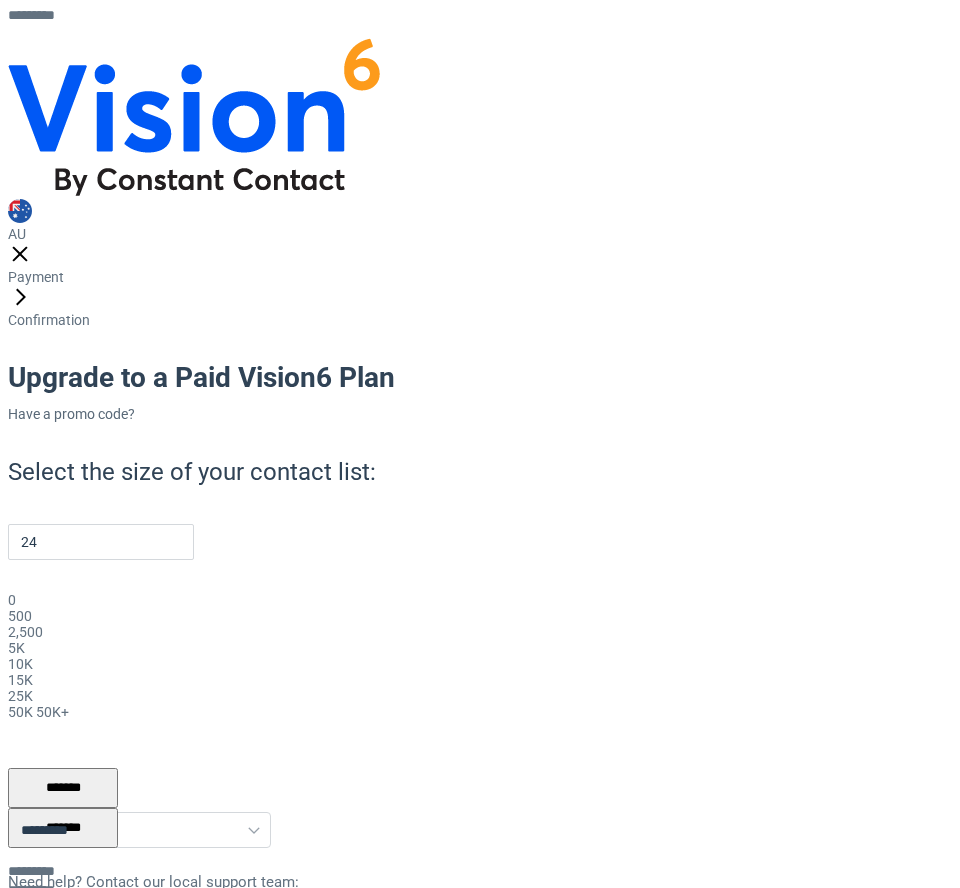 type on "0" 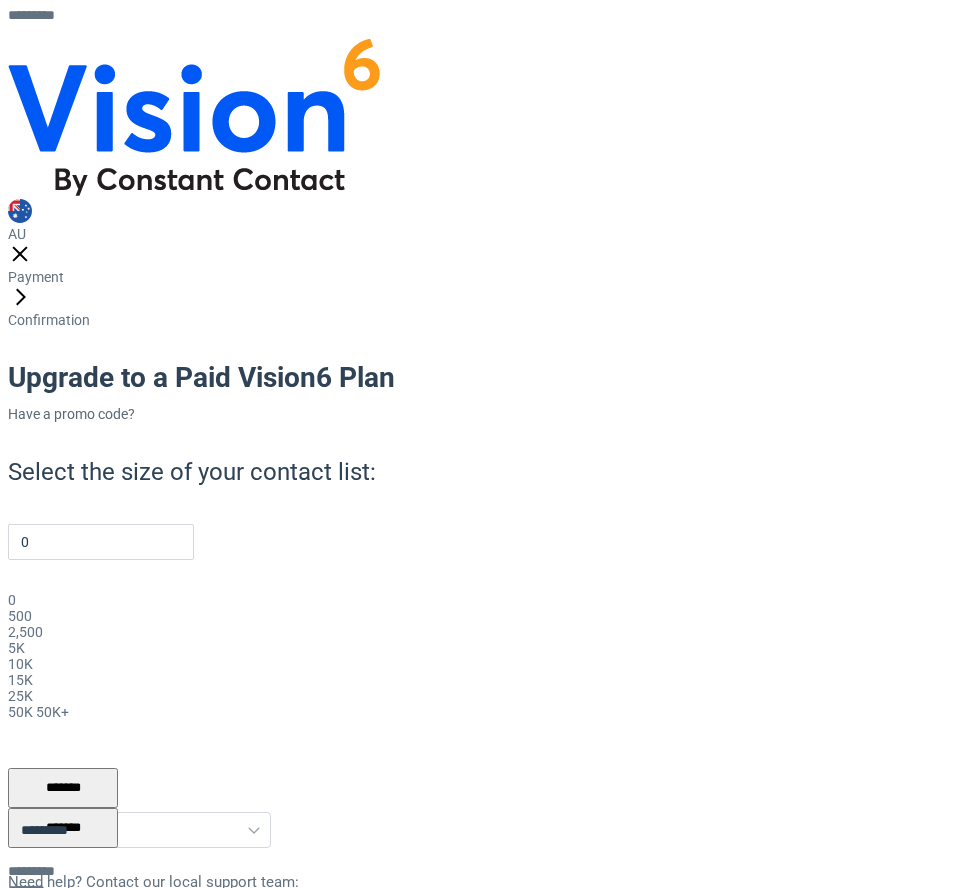 drag, startPoint x: 522, startPoint y: 448, endPoint x: 24, endPoint y: 450, distance: 498.00403 